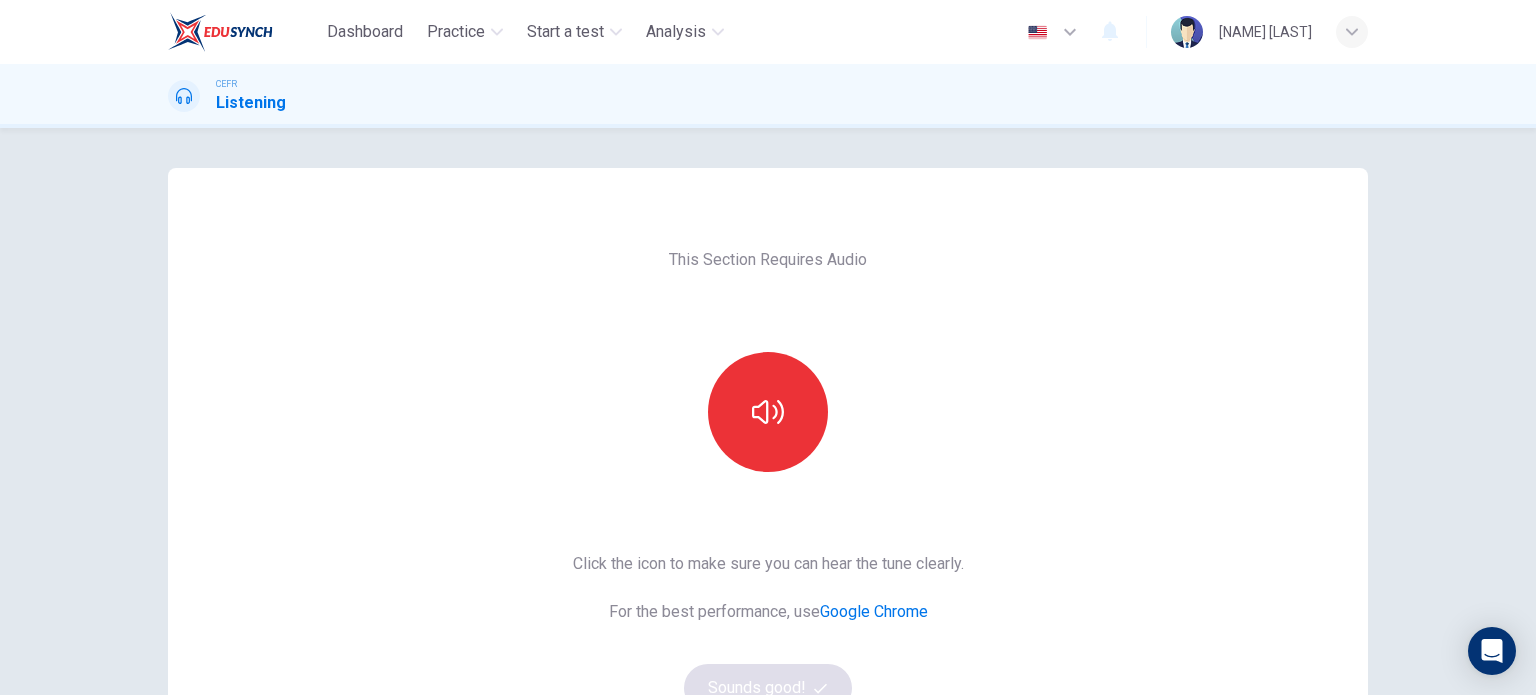scroll, scrollTop: 0, scrollLeft: 0, axis: both 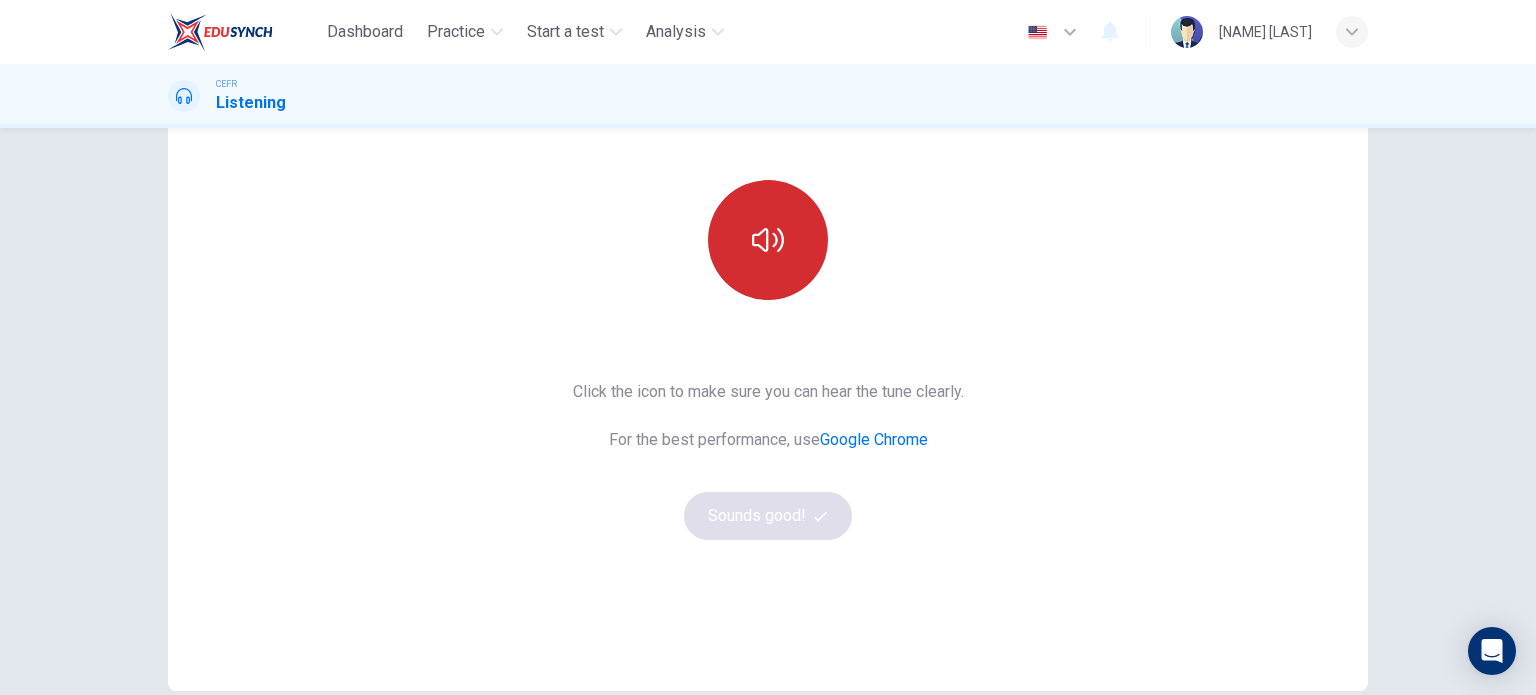 click at bounding box center [768, 240] 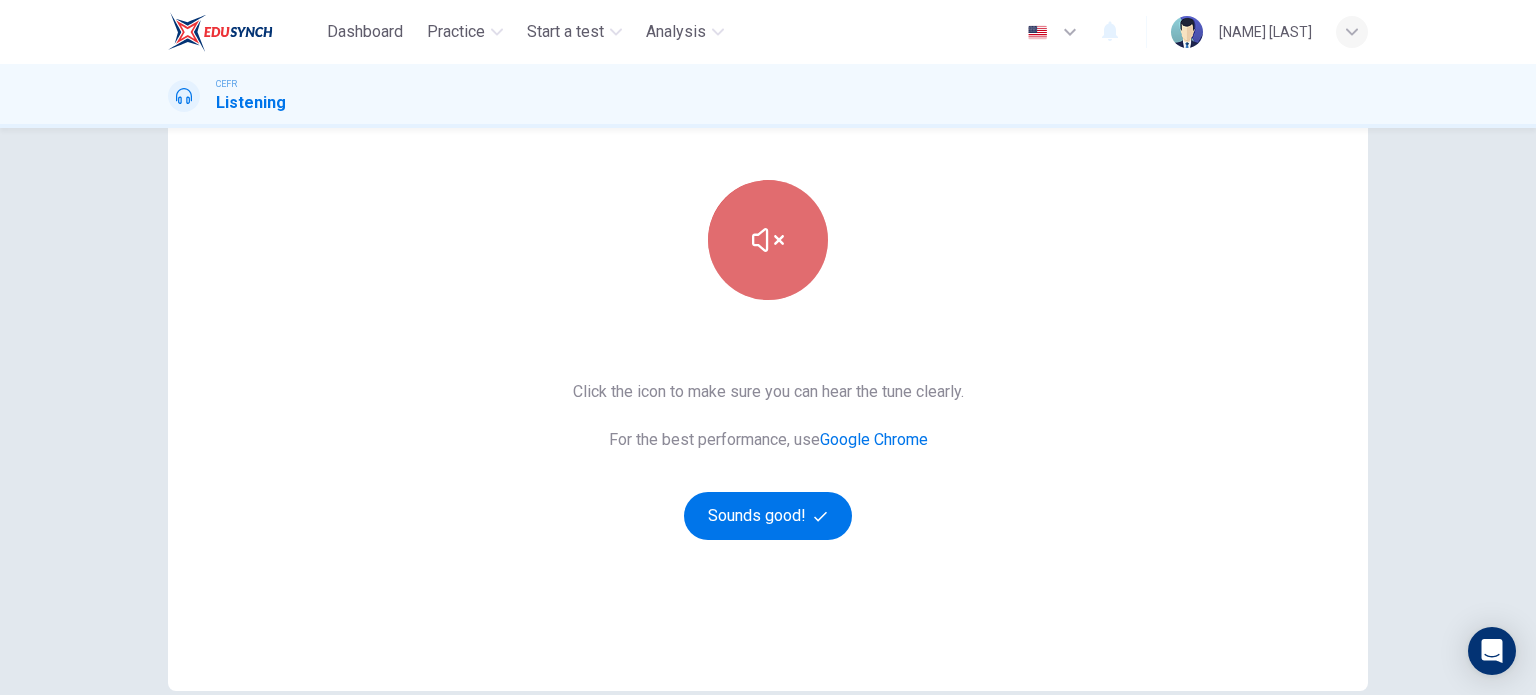 click at bounding box center (768, 240) 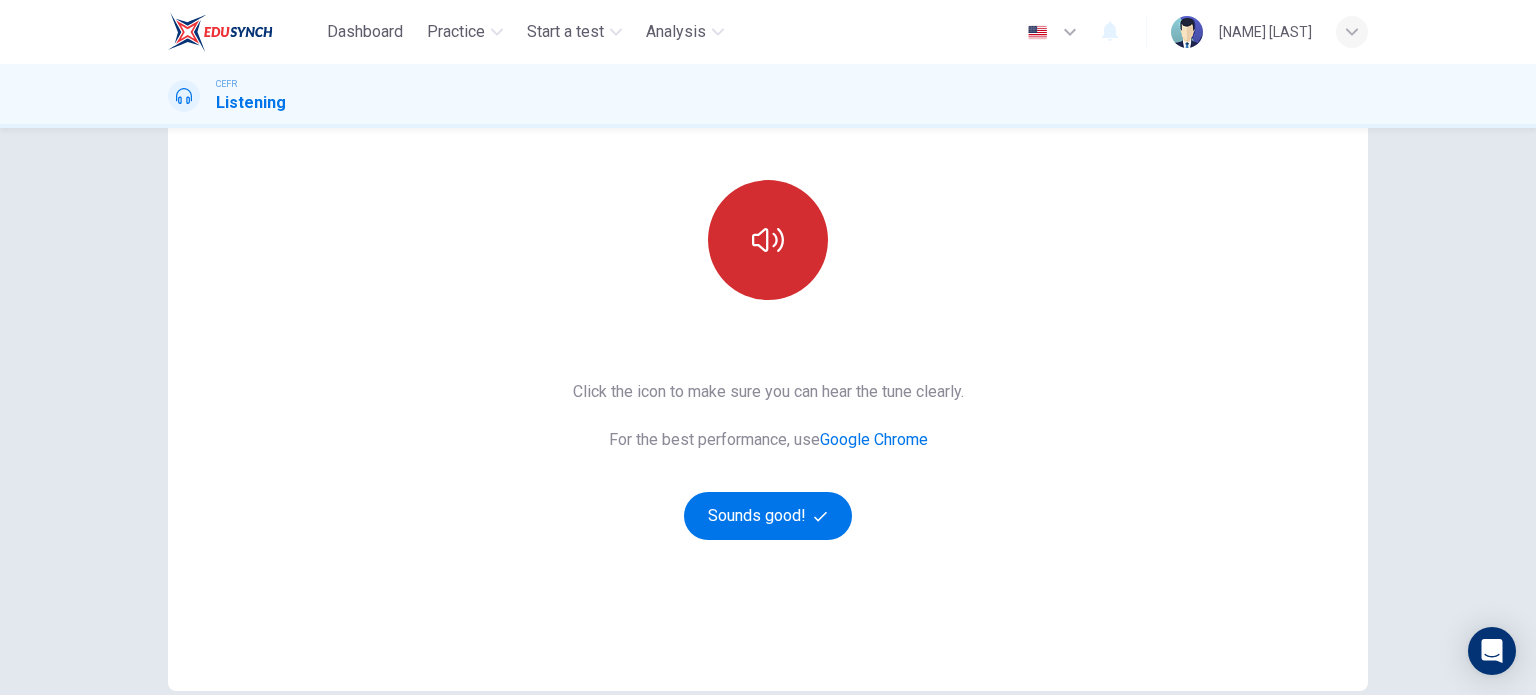 click at bounding box center [768, 240] 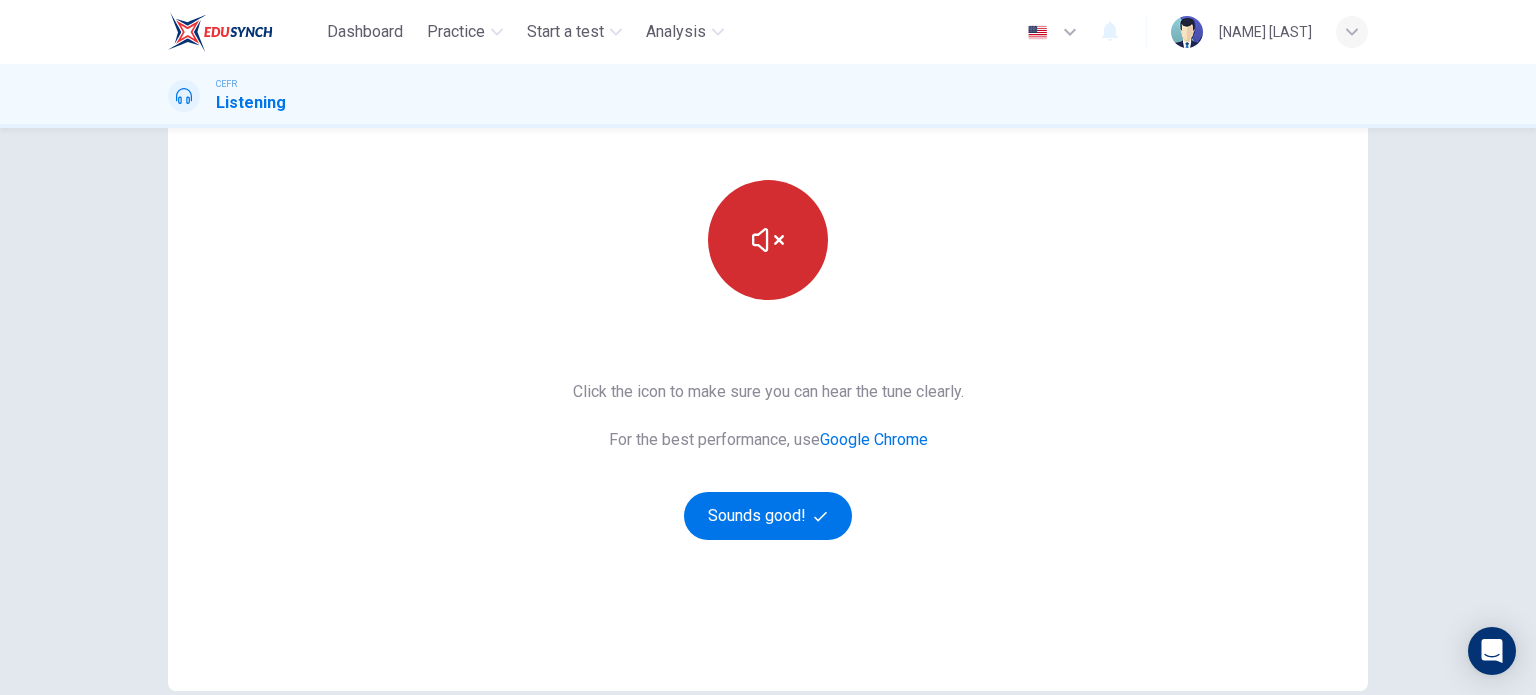 click at bounding box center [768, 240] 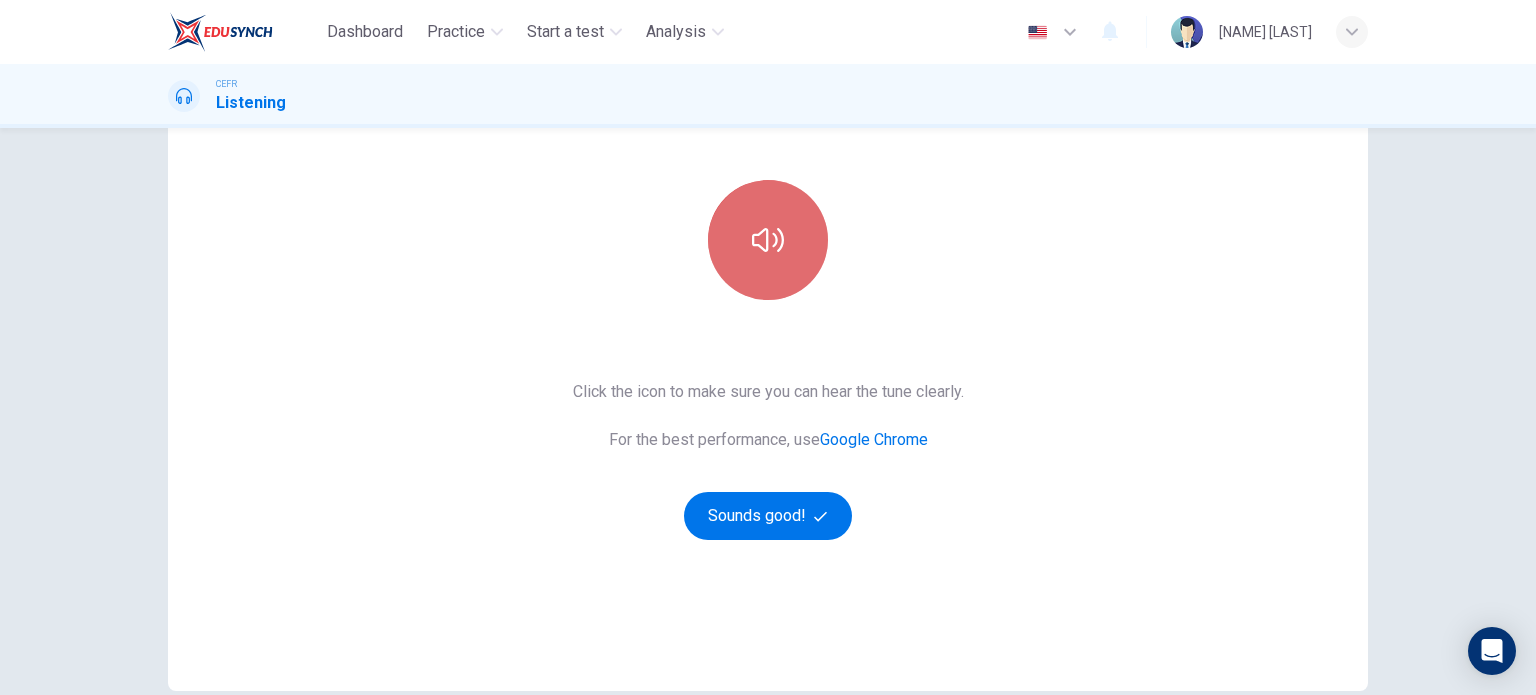 click at bounding box center [768, 240] 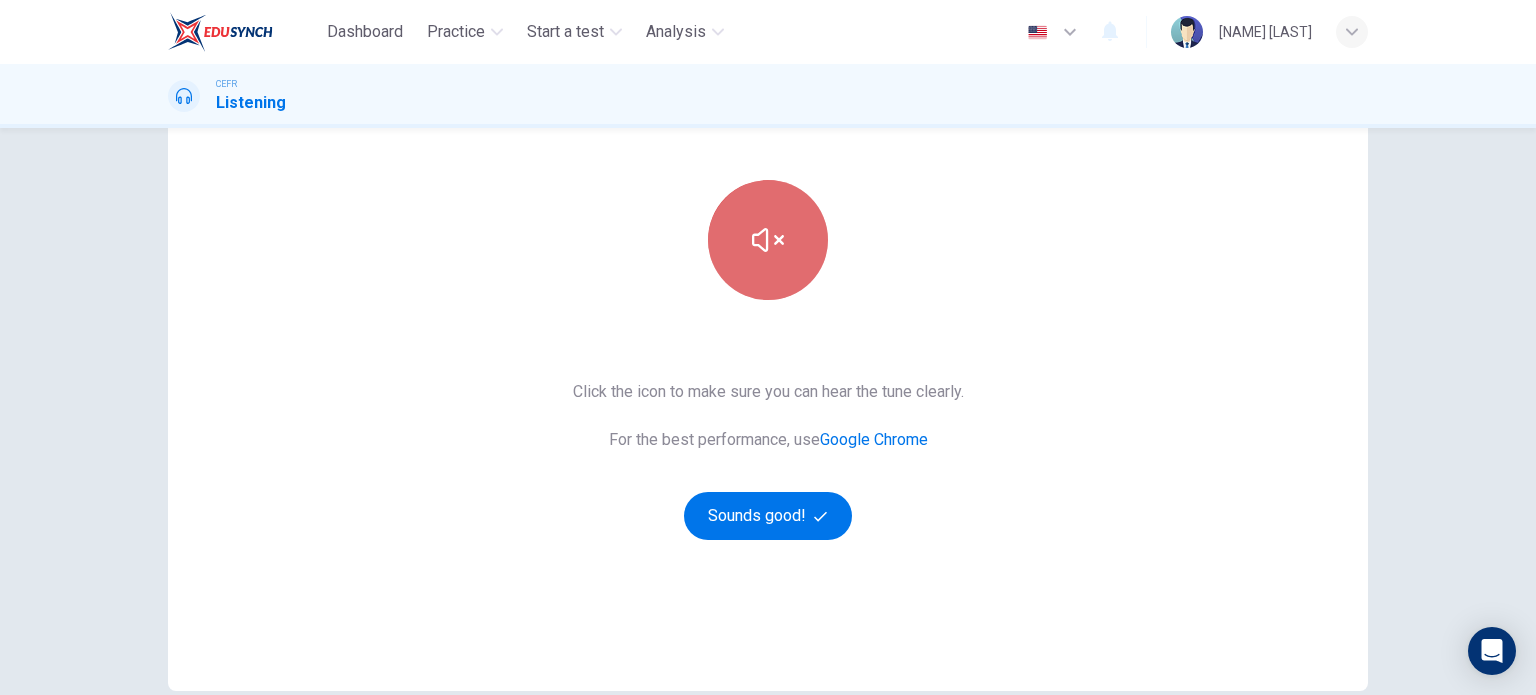 click at bounding box center [768, 240] 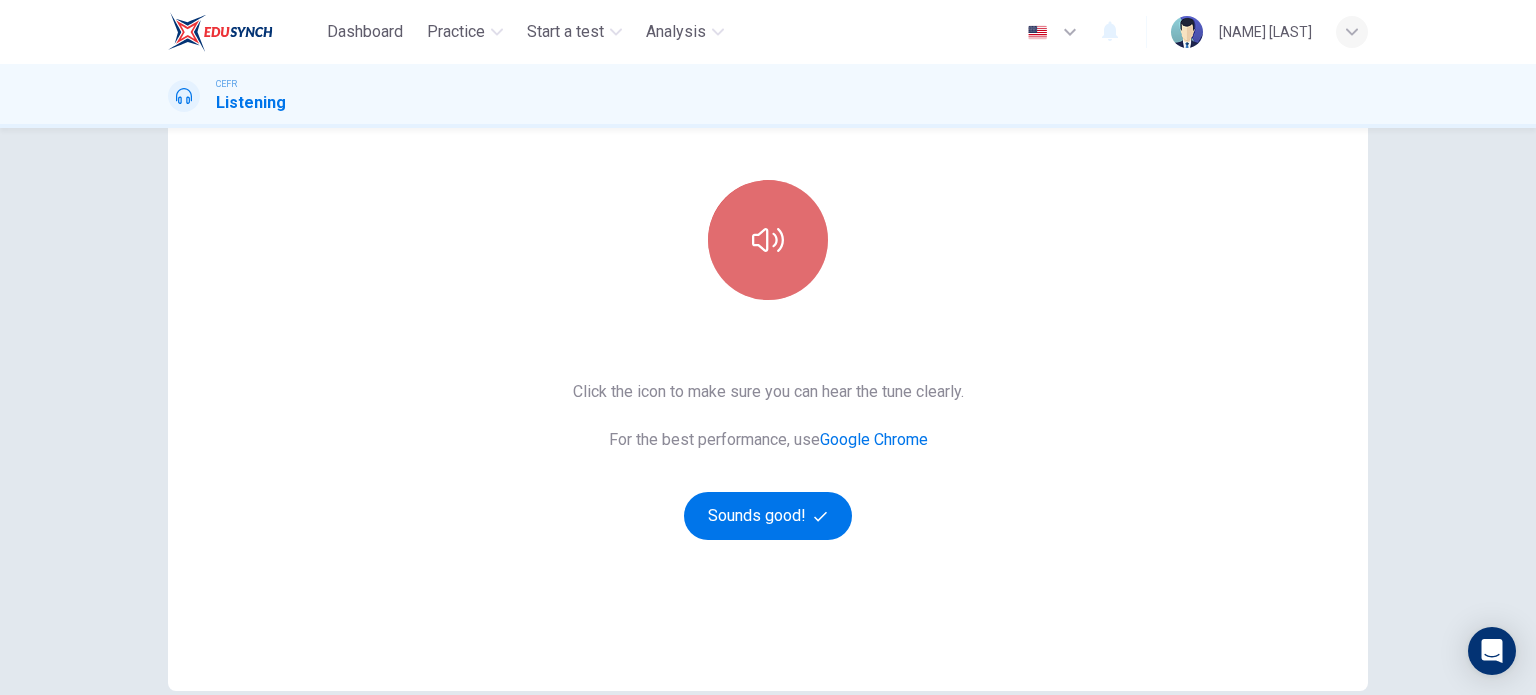drag, startPoint x: 765, startPoint y: 253, endPoint x: 764, endPoint y: 265, distance: 12.0415945 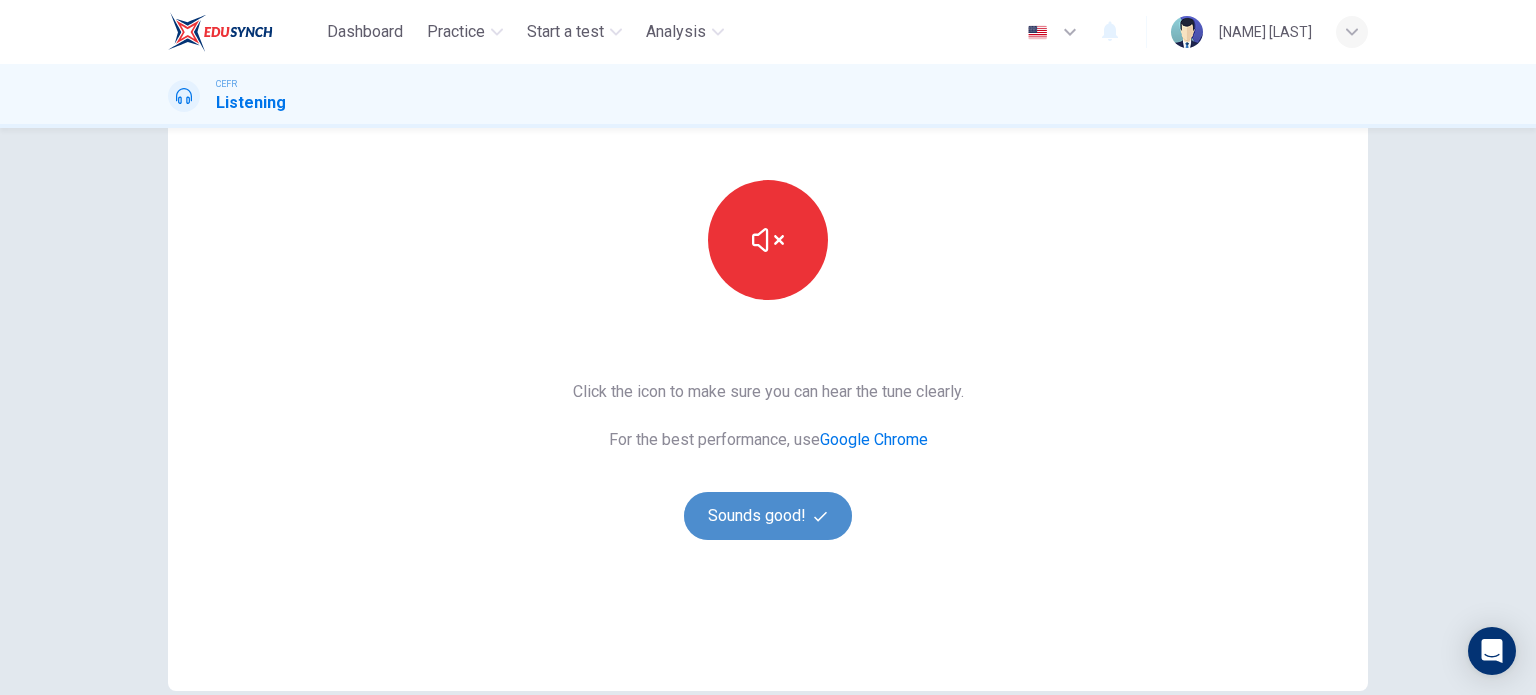 click on "Sounds good!" at bounding box center [768, 516] 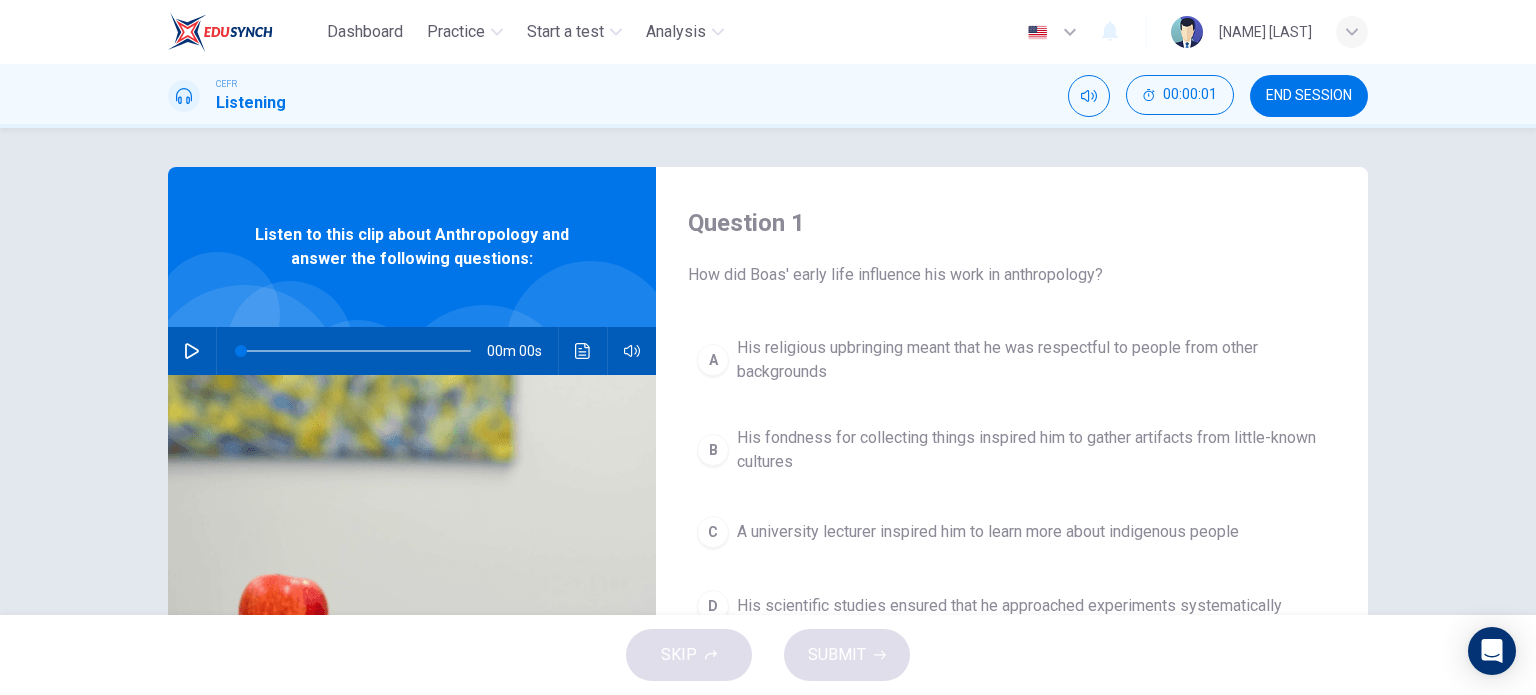 scroll, scrollTop: 0, scrollLeft: 0, axis: both 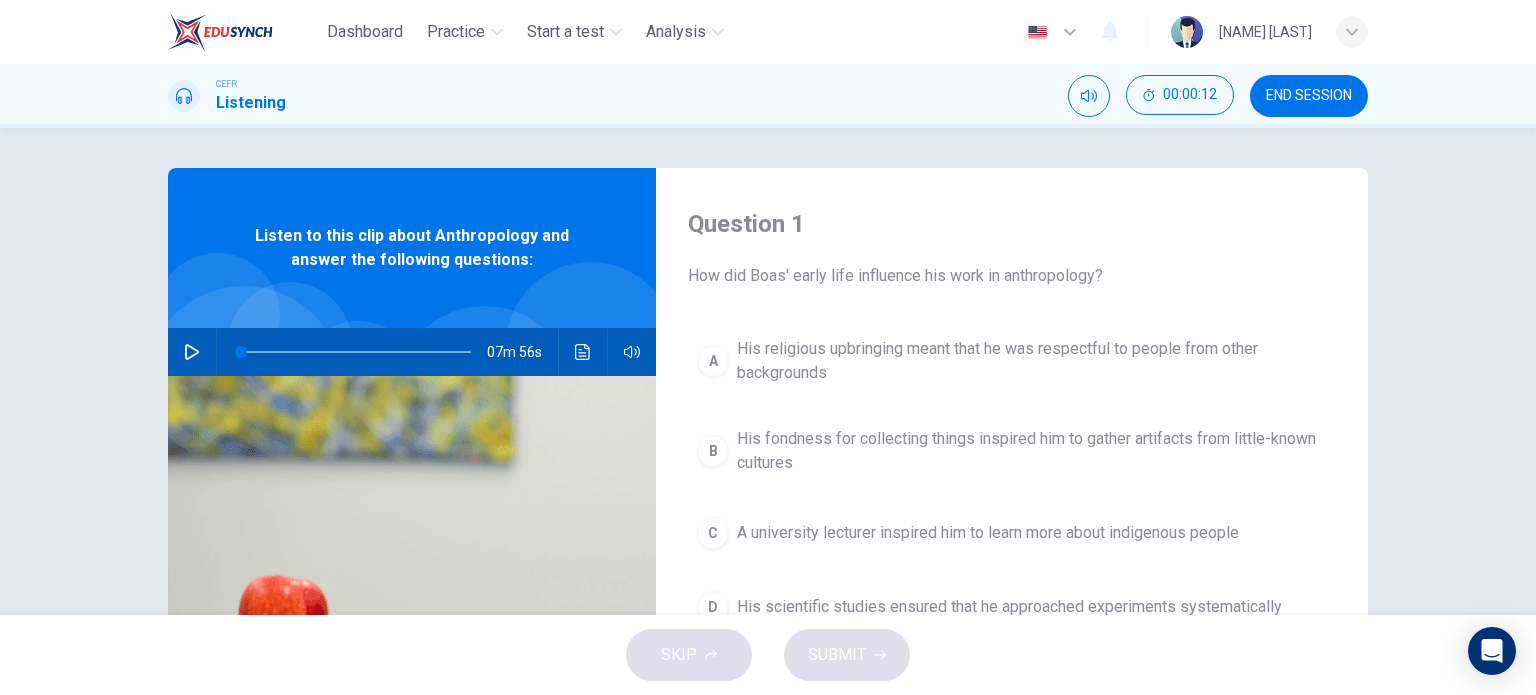 click on "END SESSION" at bounding box center [1309, 96] 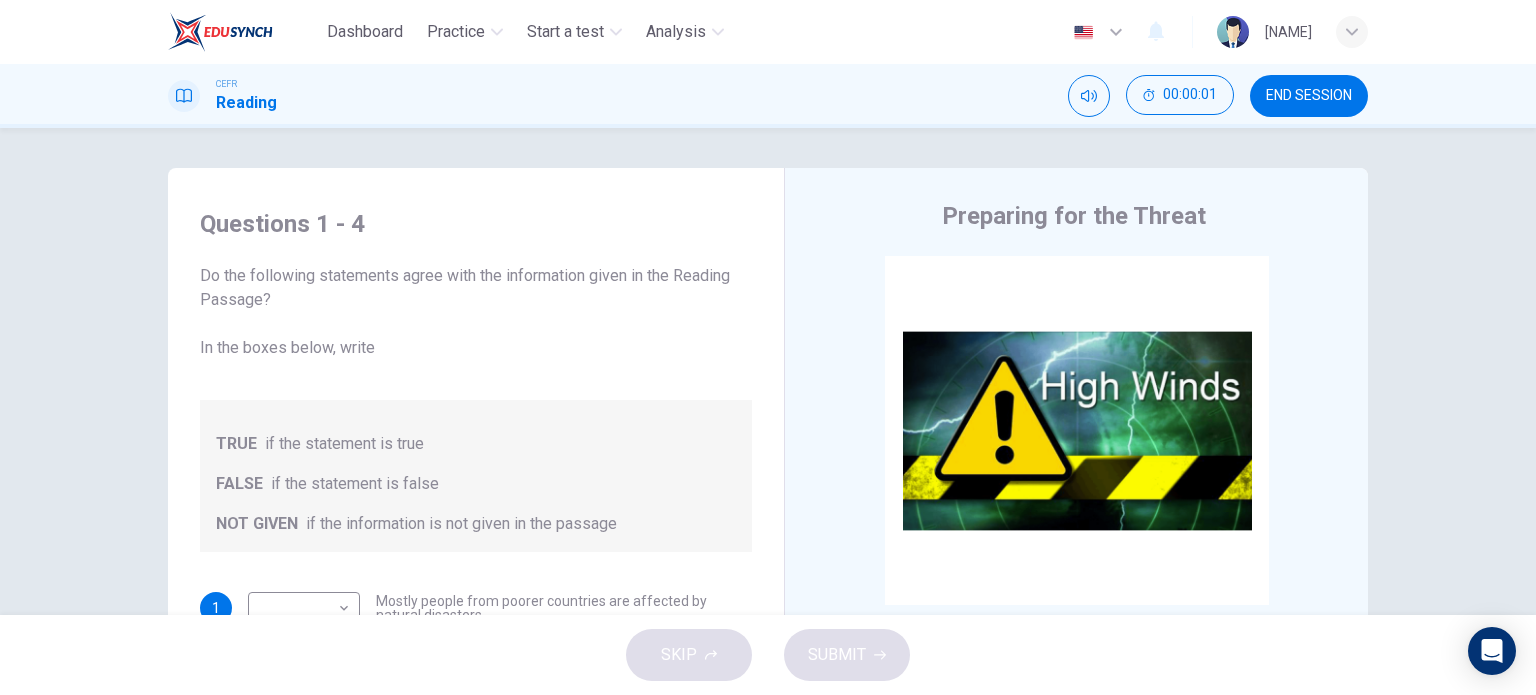 scroll, scrollTop: 0, scrollLeft: 0, axis: both 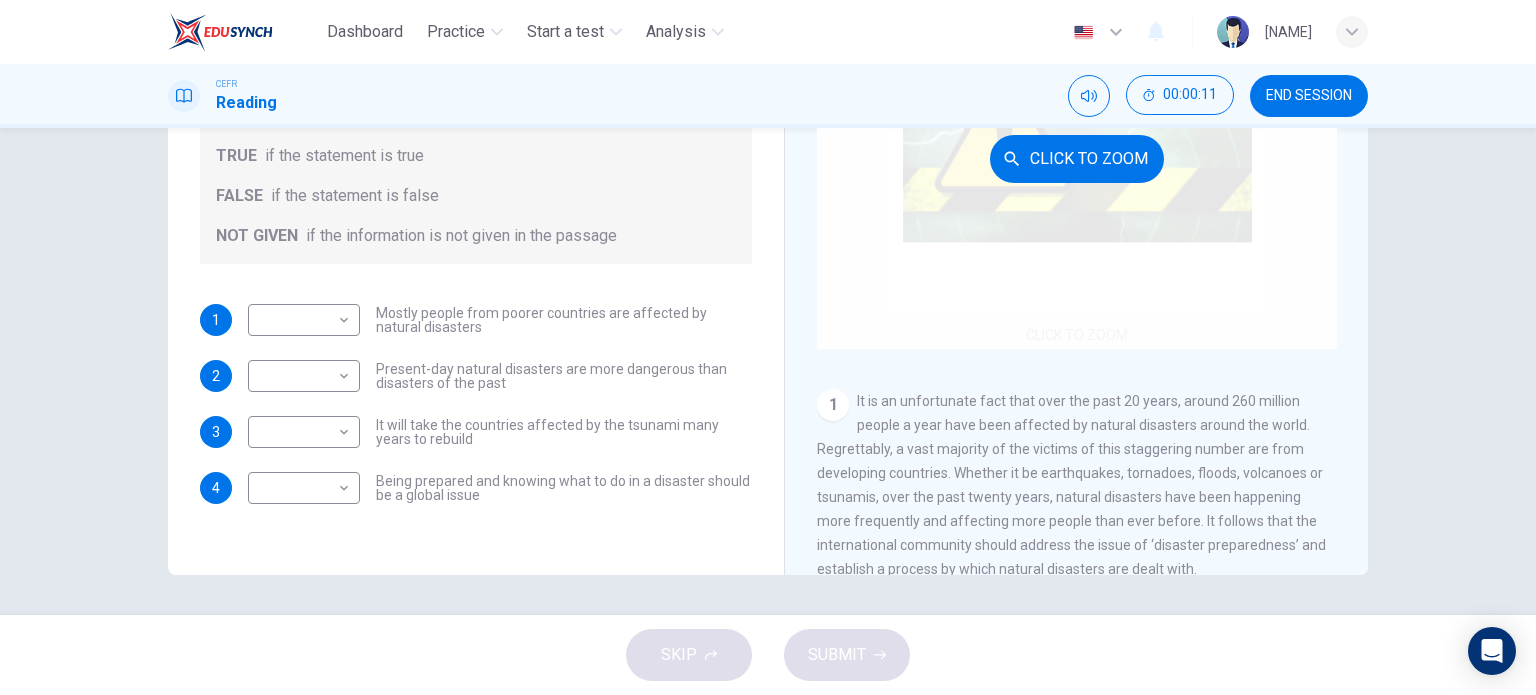 click on "Click to Zoom" at bounding box center (1077, 159) 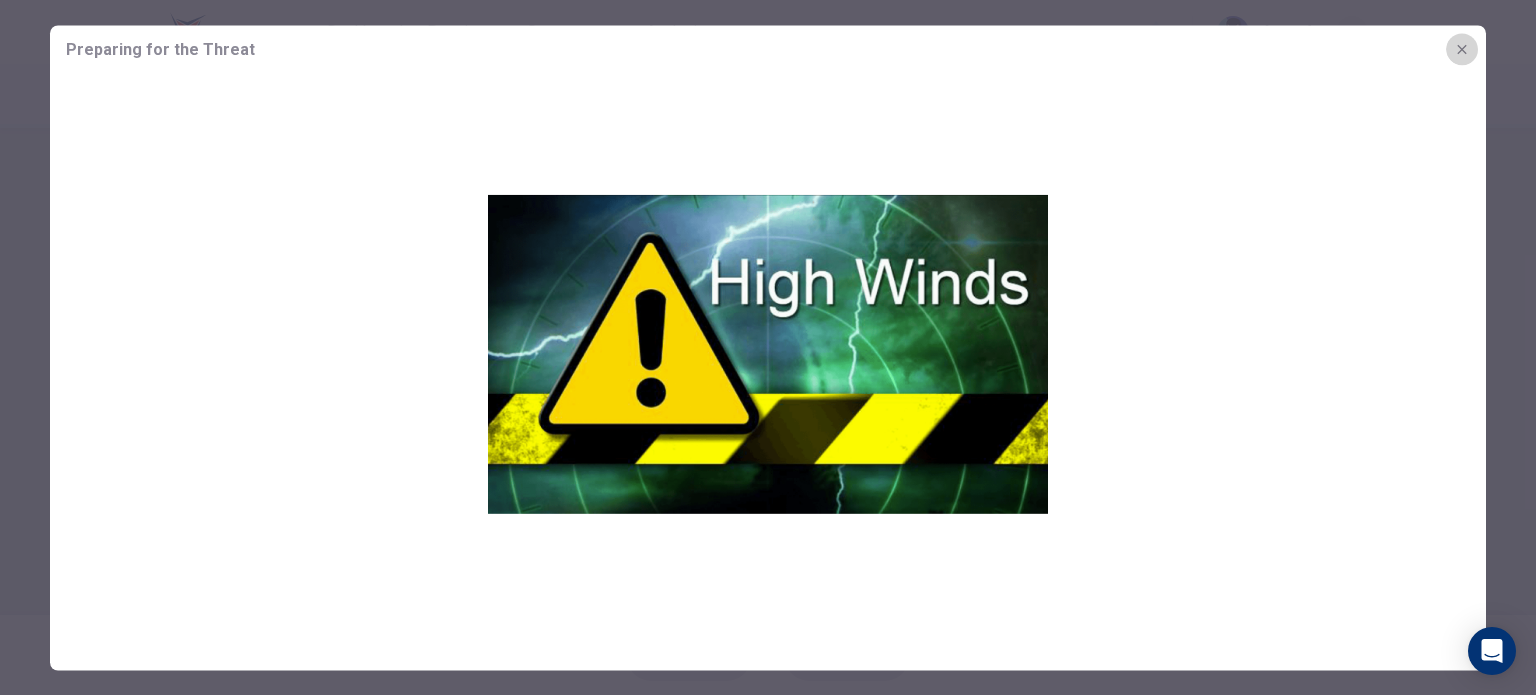 click at bounding box center [1462, 49] 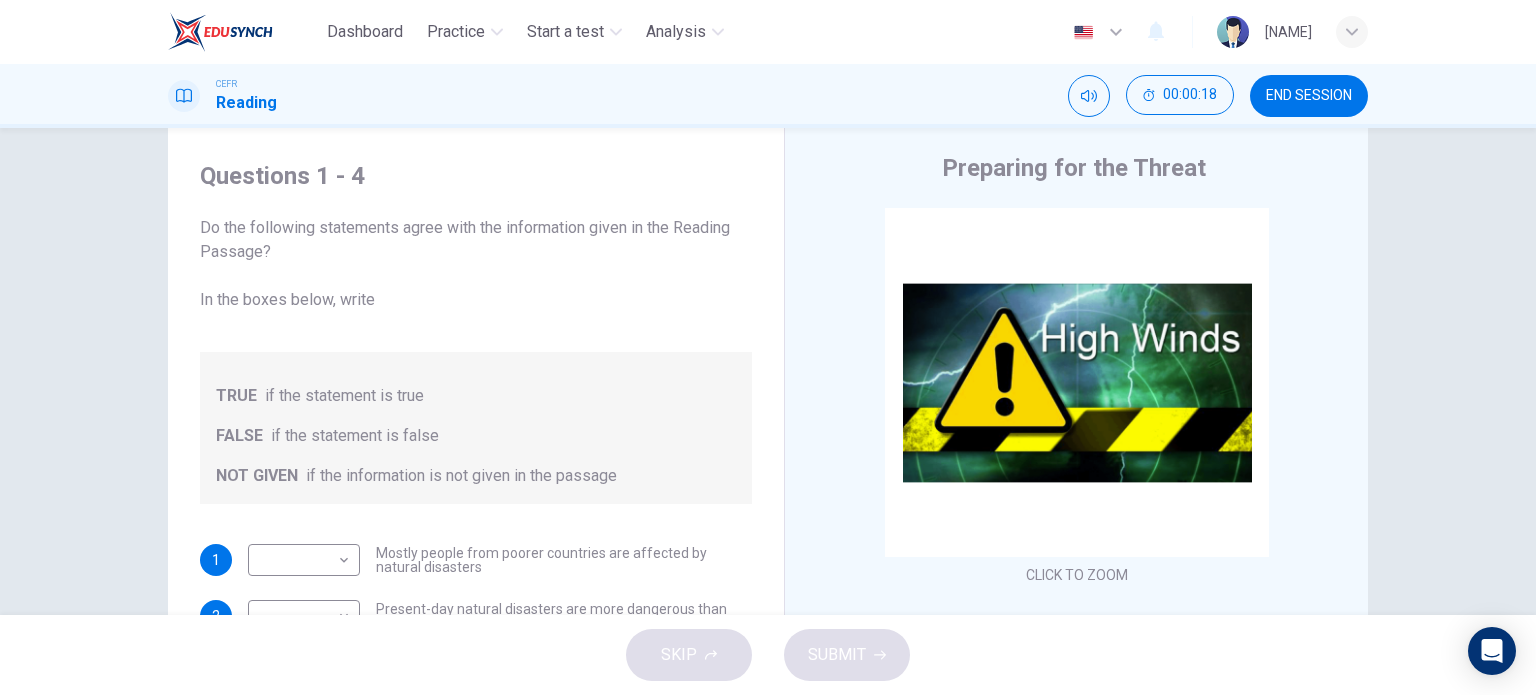 scroll, scrollTop: 0, scrollLeft: 0, axis: both 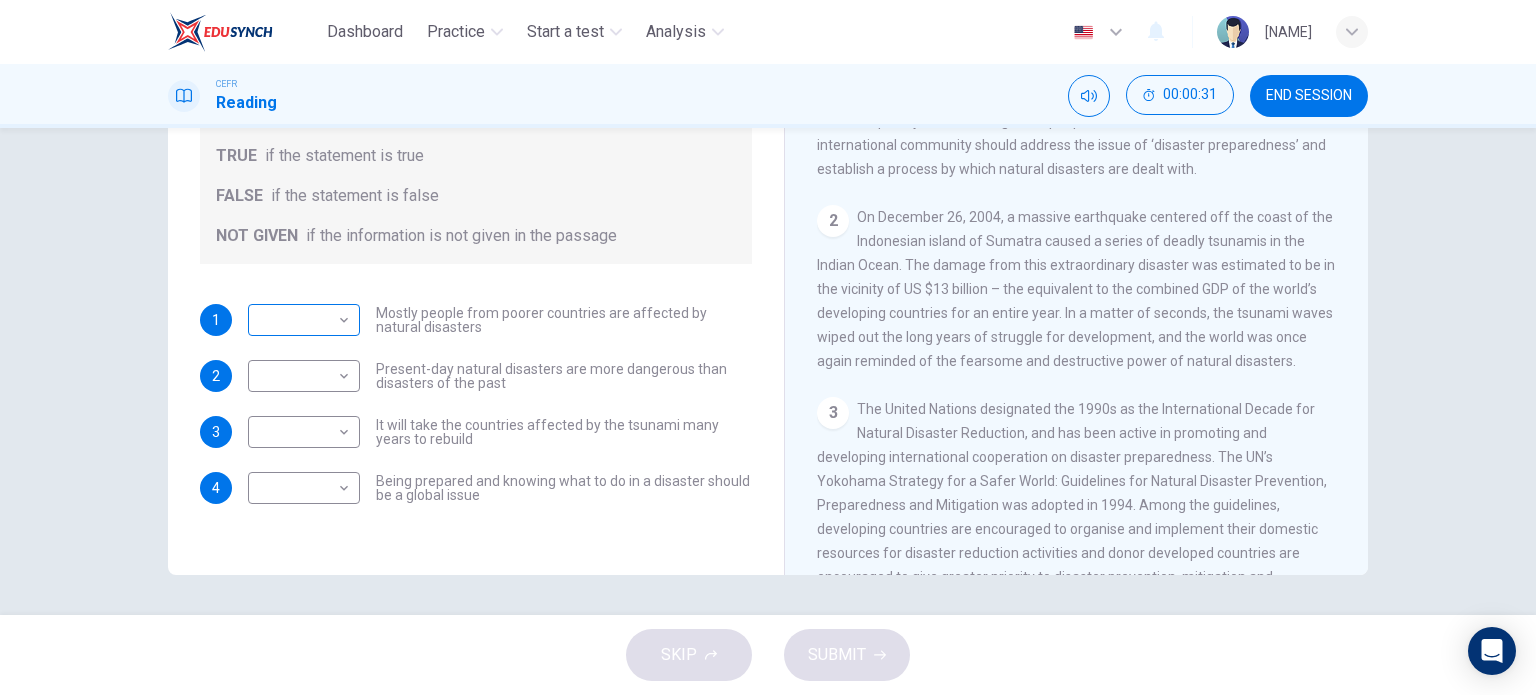 click on "​ ​" at bounding box center [304, 320] 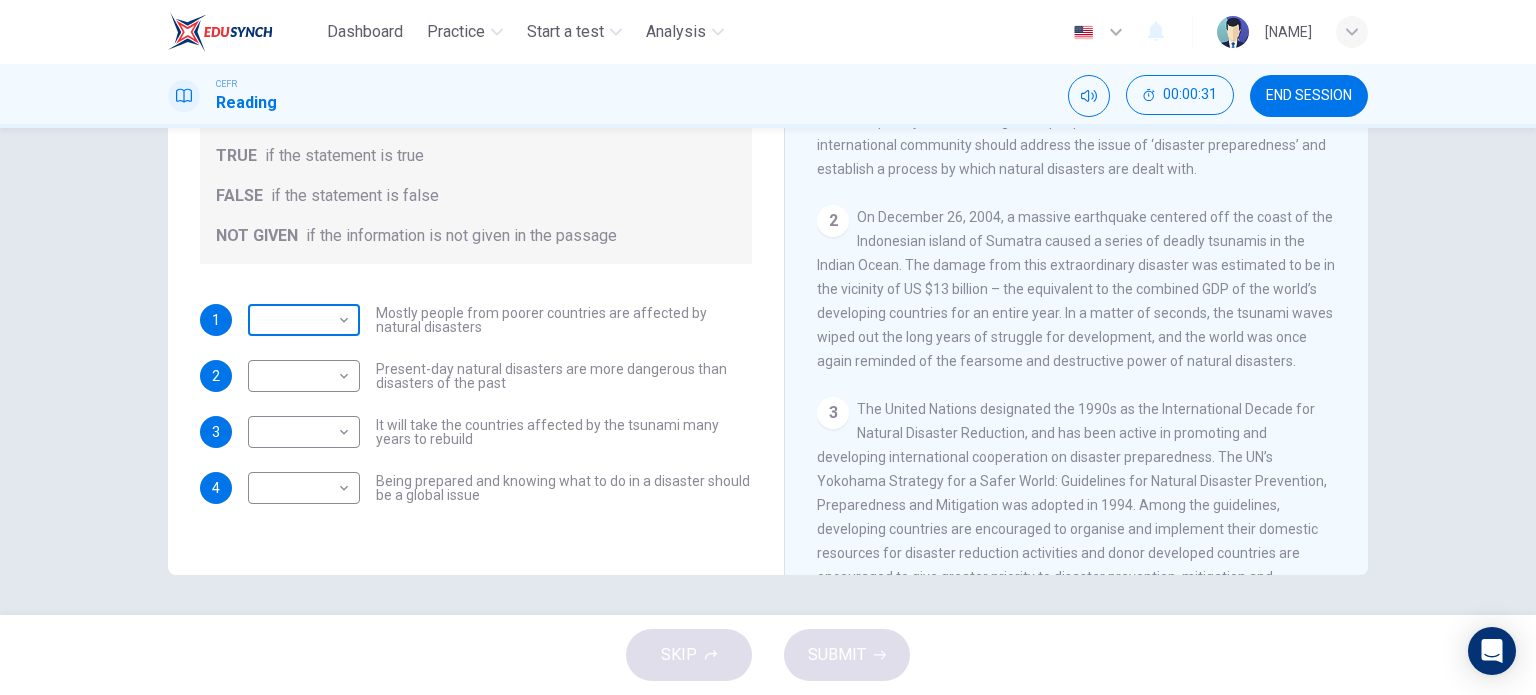 click on "Dashboard Practice Start a test Analysis English en ​ [NAME] CEFR Reading 00:00:31 END SESSION Questions 1 - 4 Do the following statements agree with the information given in the Reading Passage?
In the boxes below, write TRUE if the statement is true FALSE if the statement is false NOT GIVEN if the information is not given in the passage 1 ​ ​ Mostly people from poorer countries are affected by natural disasters 2 ​ ​ Present-day natural disasters are more dangerous than disasters of the past 3 ​ ​ It will take the countries affected by the tsunami many years to rebuild 4 ​ ​ Being prepared and knowing what to do in a disaster should be a global issue Preparing for the Threat CLICK TO ZOOM Click to Zoom 1 2 3 4 5 6 SKIP SUBMIT EduSynch - Online Language Proficiency Testing
Dashboard Practice Start a test Analysis Notifications © Copyright  2025" at bounding box center (768, 347) 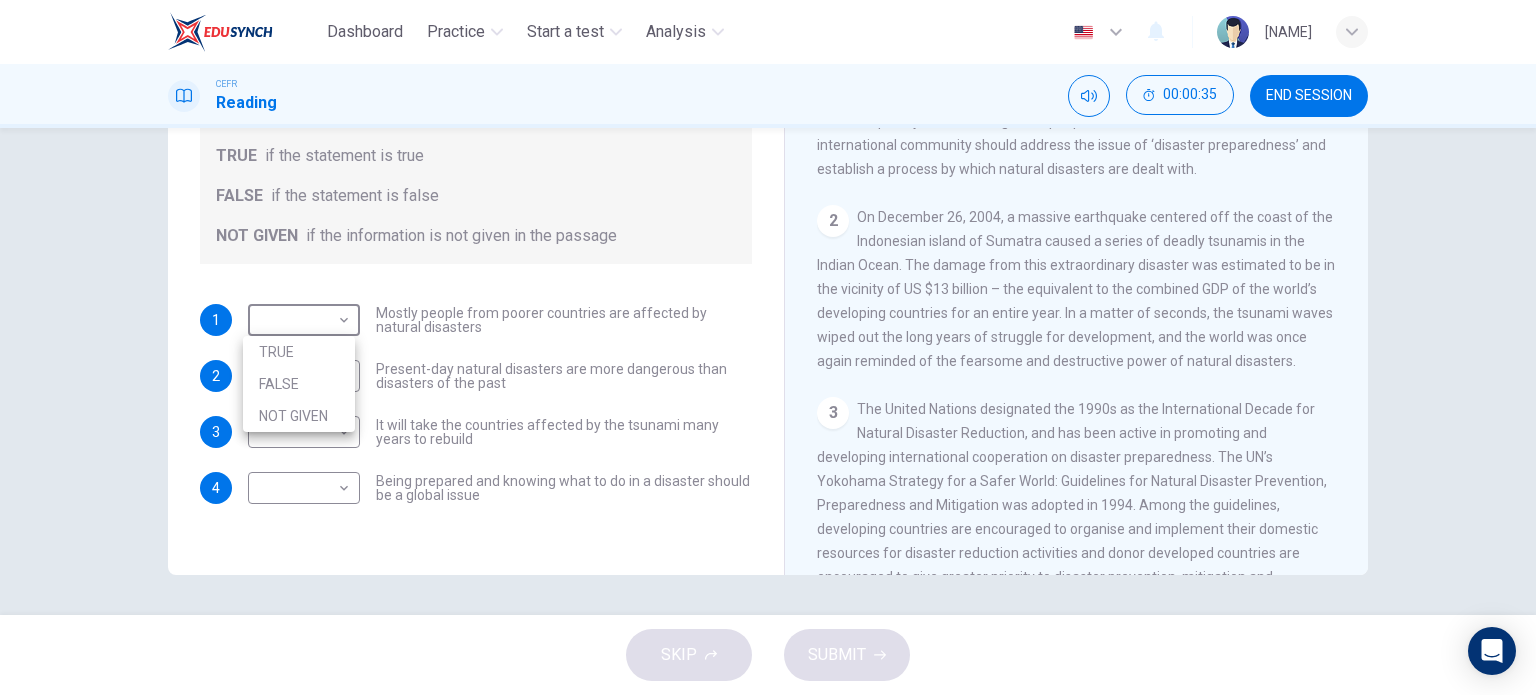 click at bounding box center [768, 347] 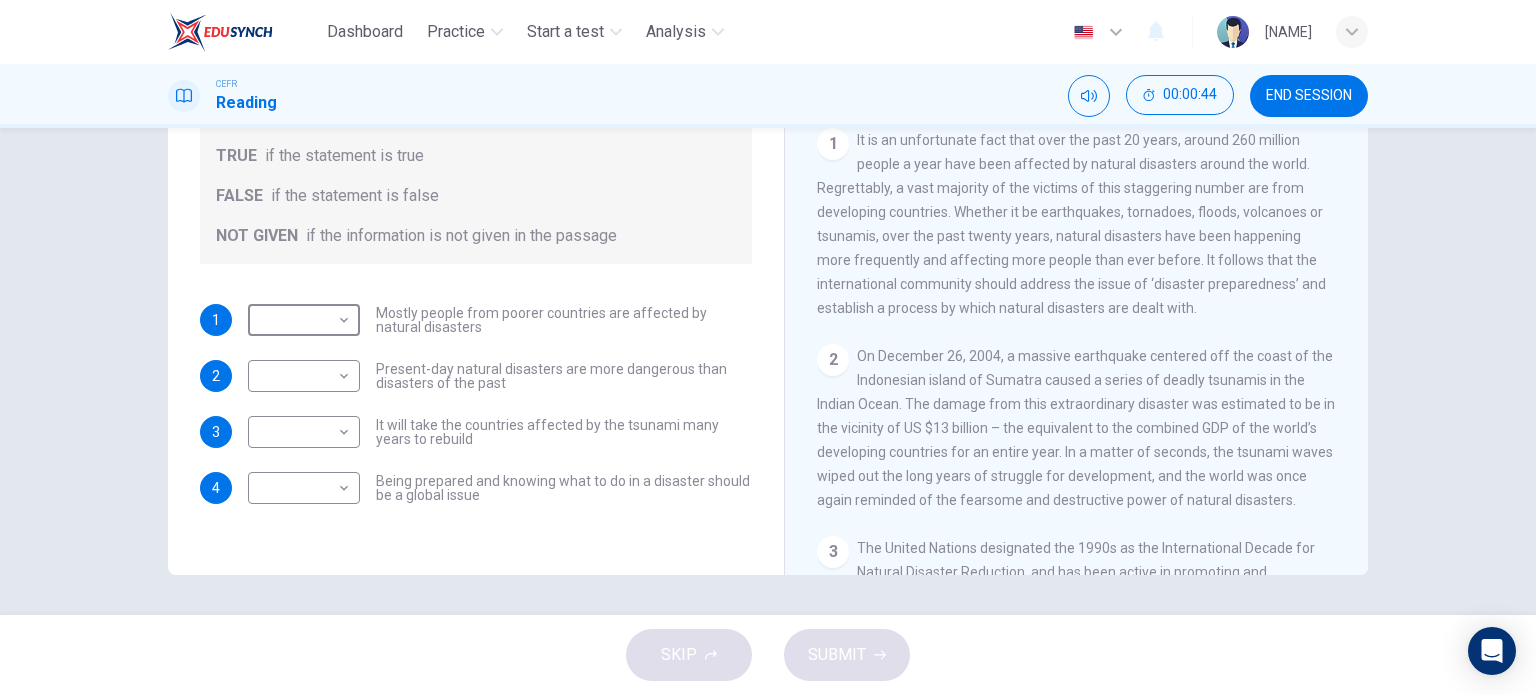 scroll, scrollTop: 18, scrollLeft: 0, axis: vertical 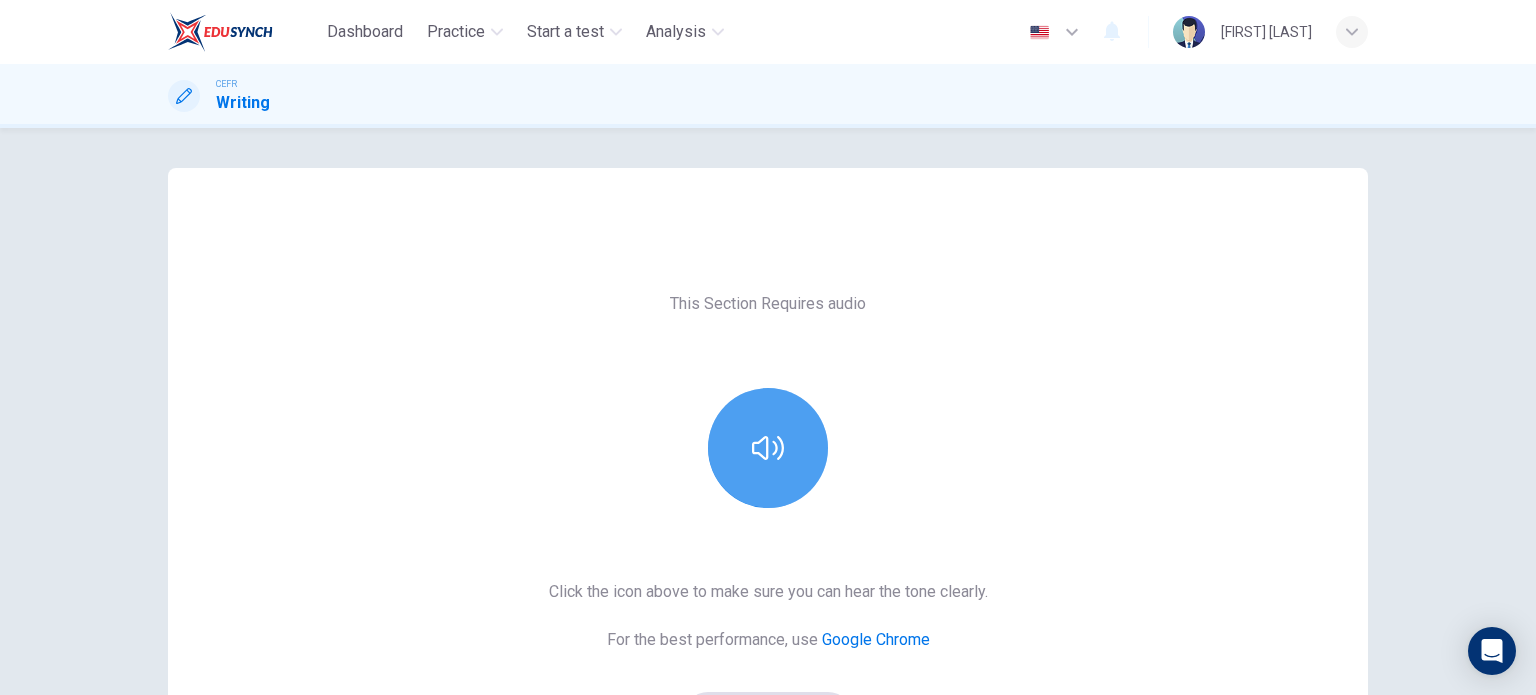 click at bounding box center (768, 448) 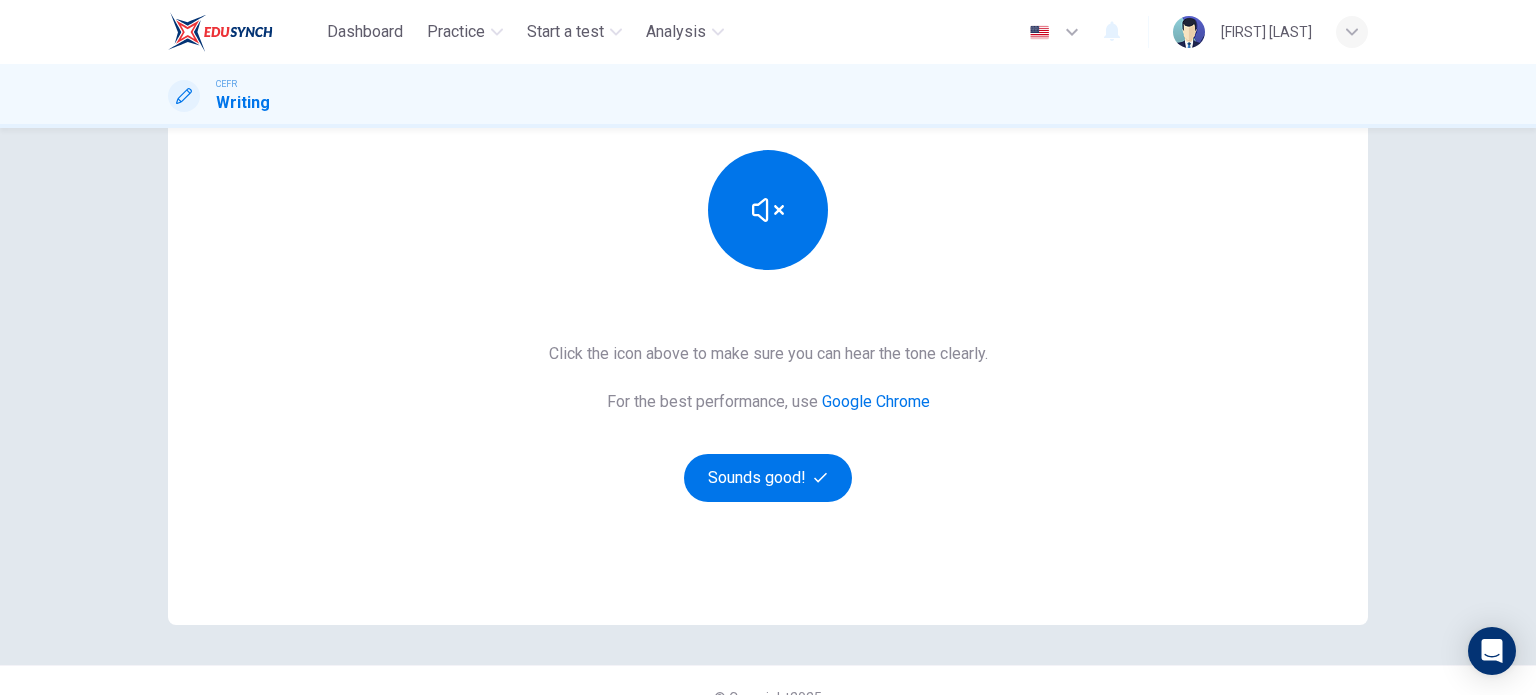 scroll, scrollTop: 272, scrollLeft: 0, axis: vertical 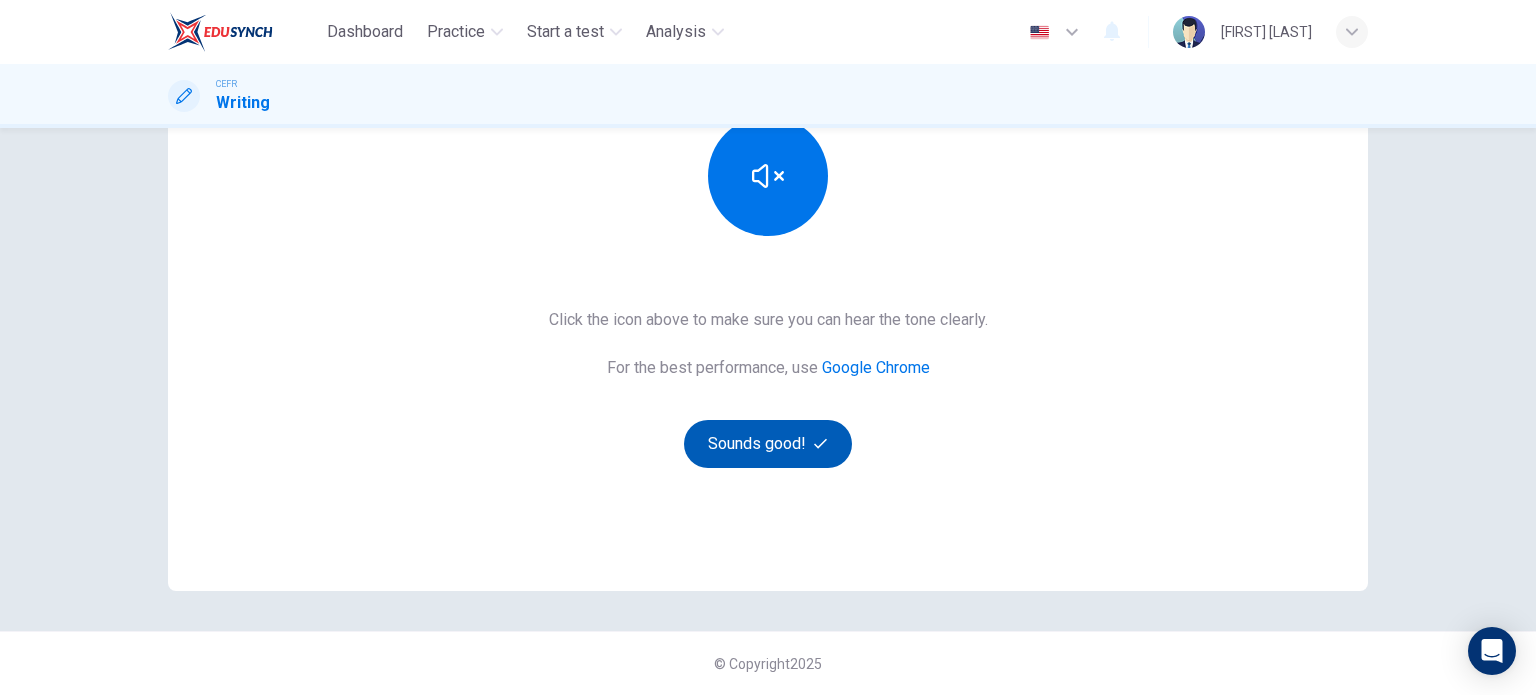 click on "Sounds good!" at bounding box center [768, 444] 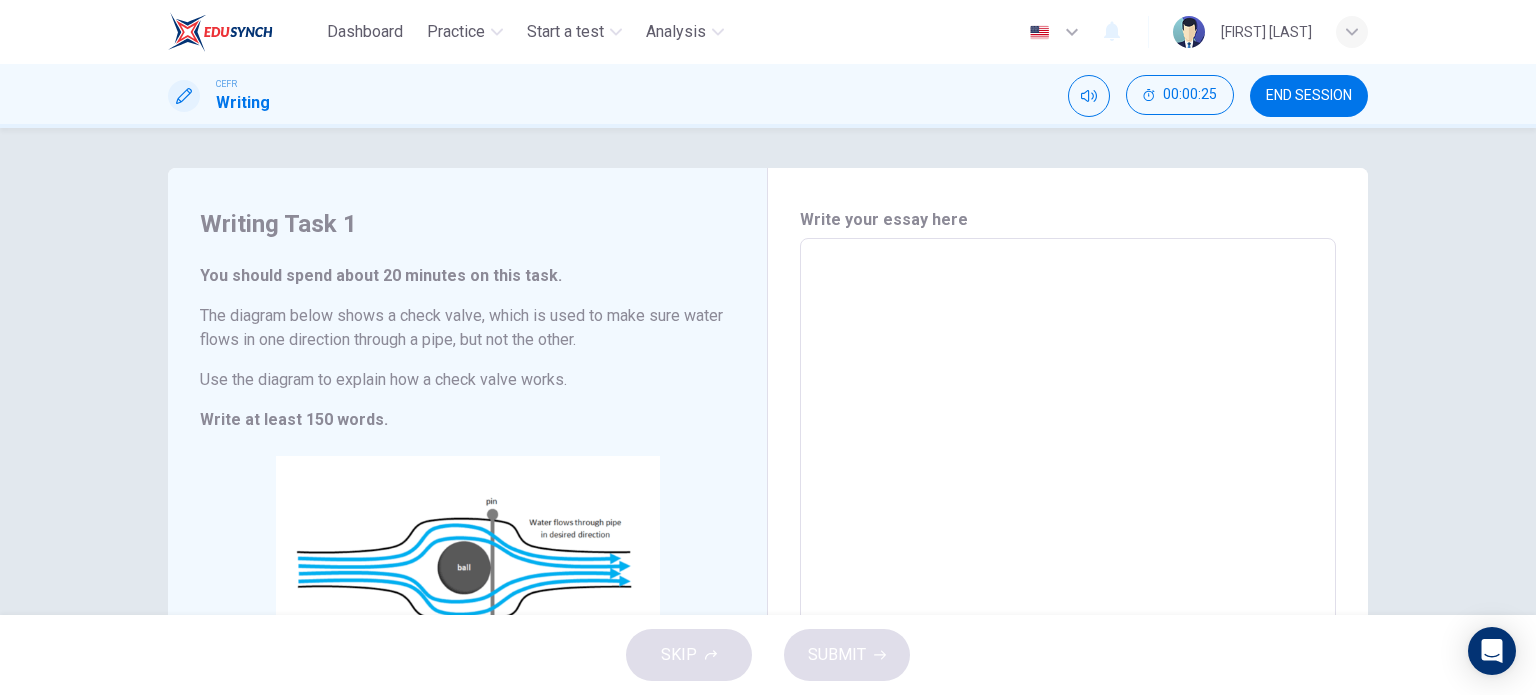scroll, scrollTop: 0, scrollLeft: 0, axis: both 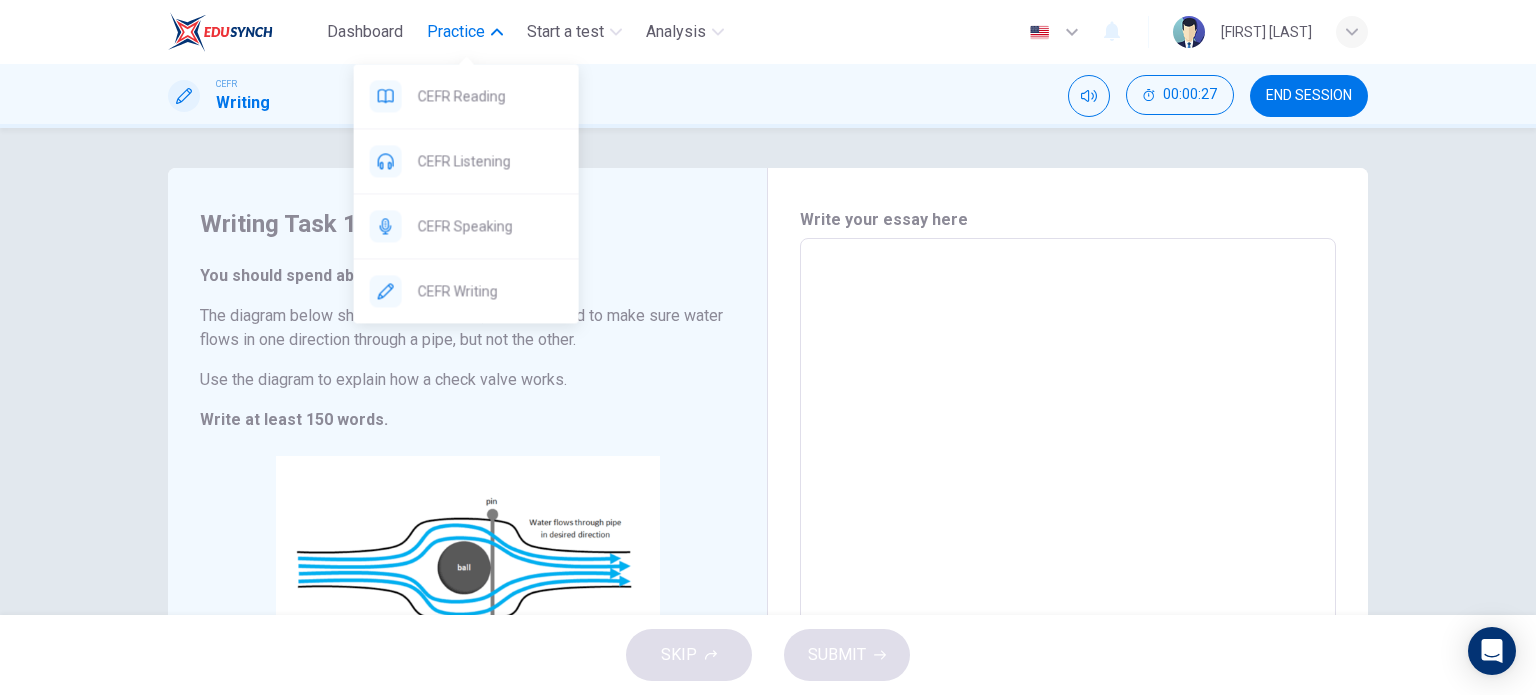 click on "Practice" at bounding box center (456, 32) 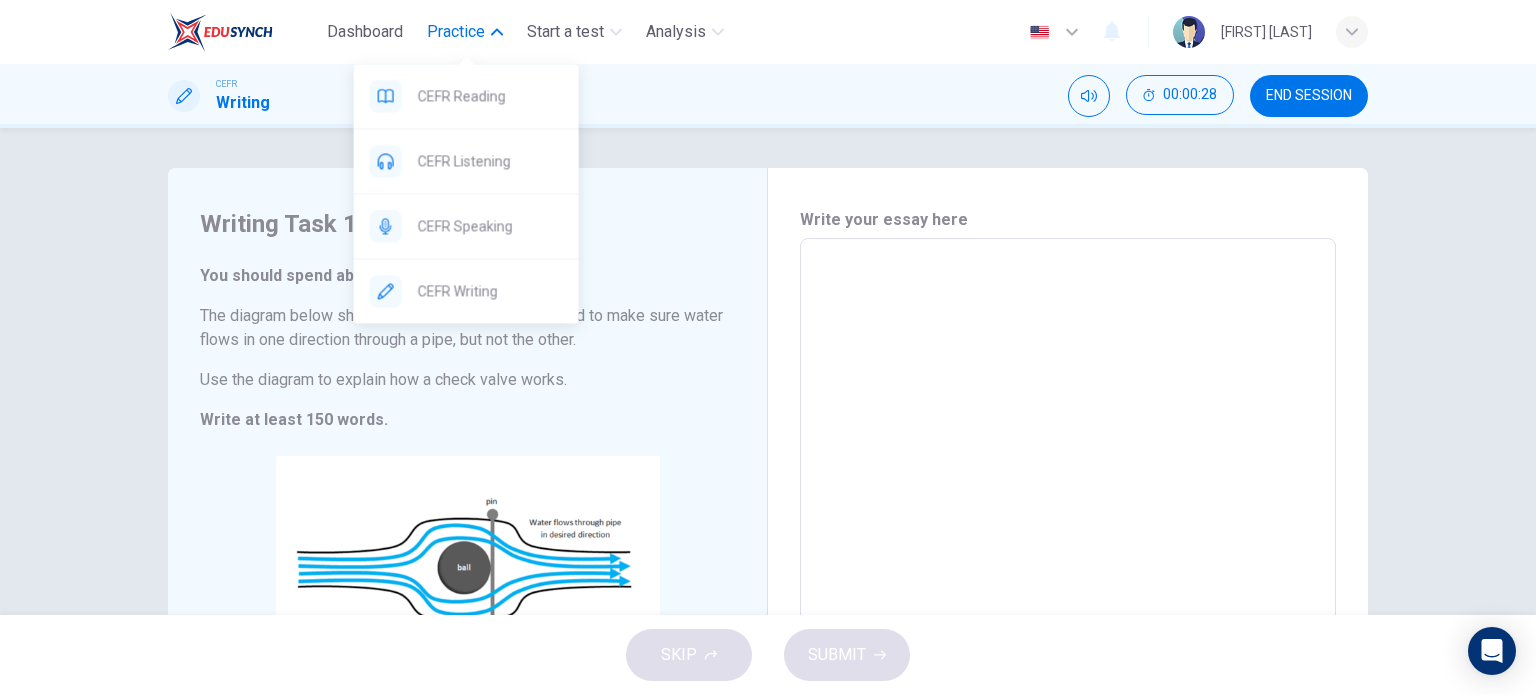 click on "Practice" at bounding box center (456, 32) 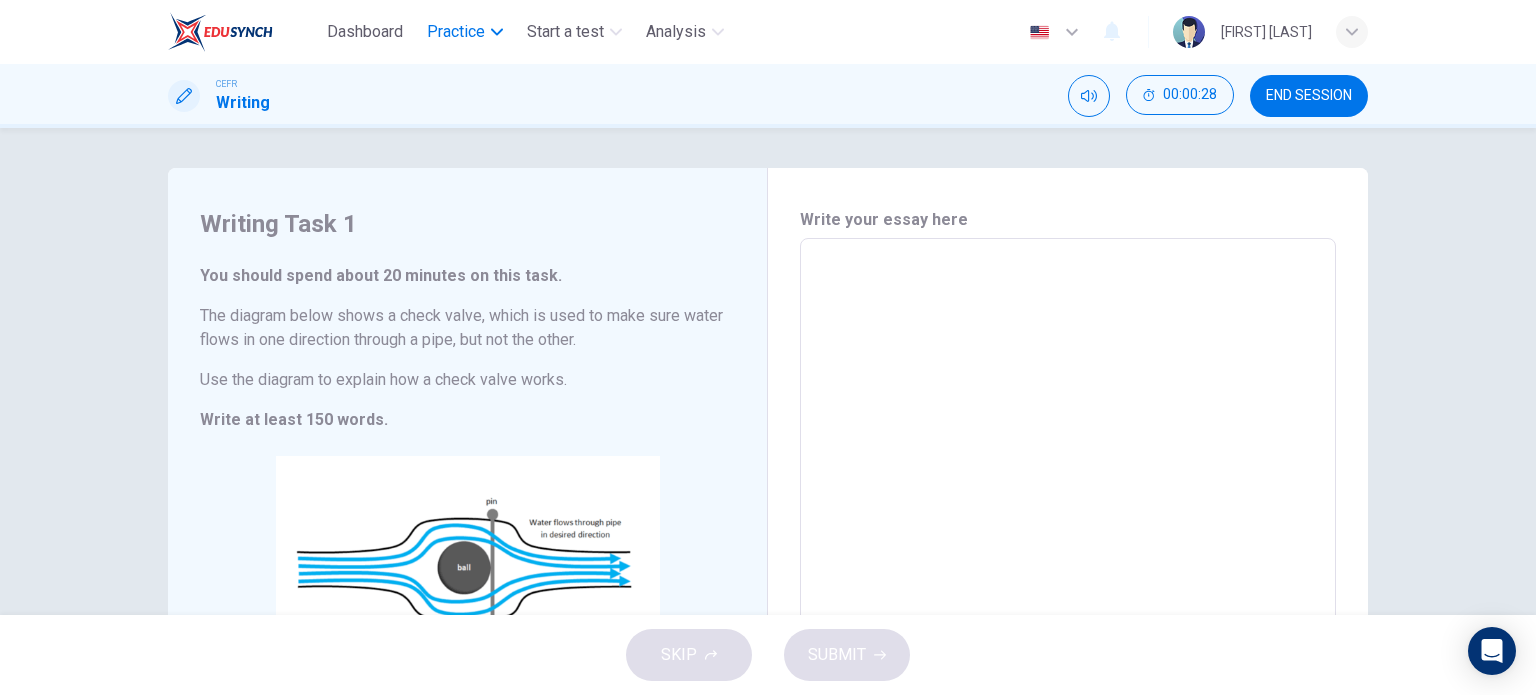 click on "Practice" at bounding box center (456, 32) 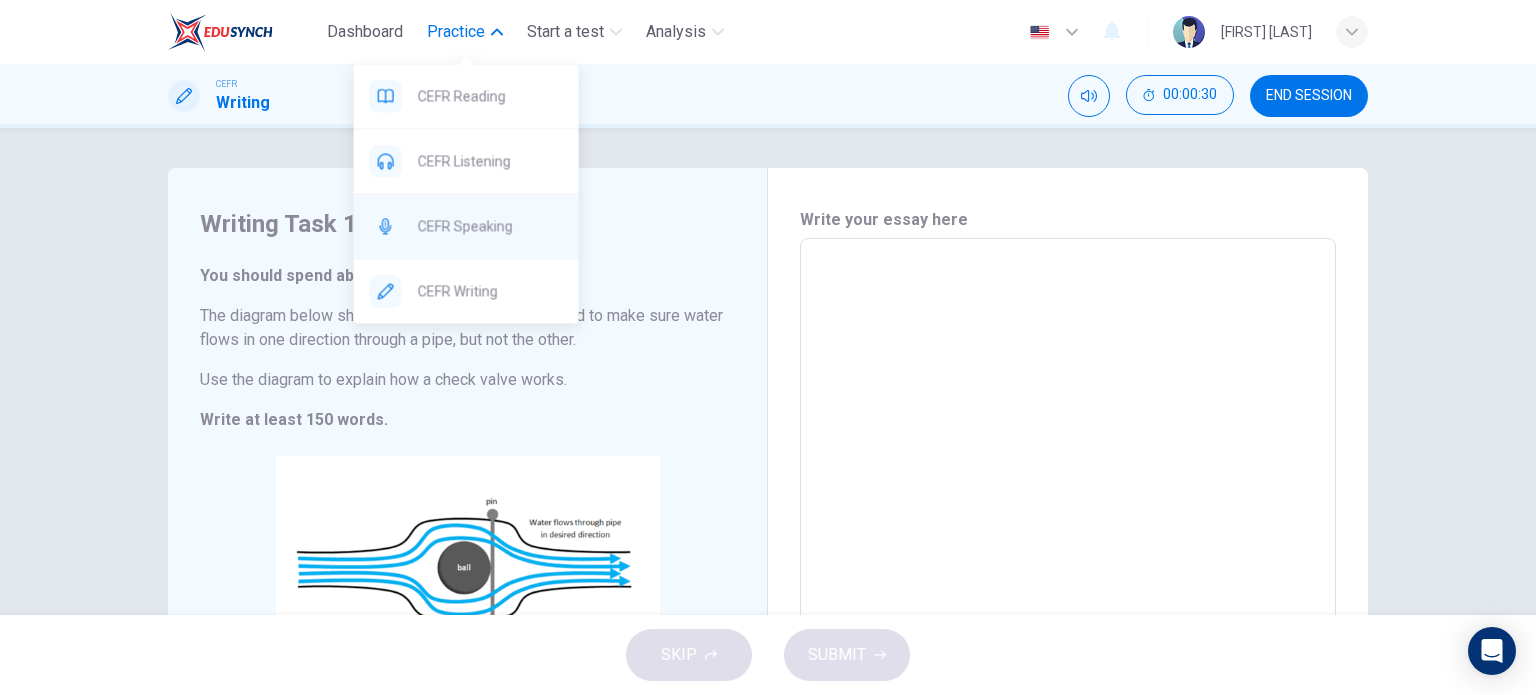 click on "CEFR Speaking" at bounding box center (490, 96) 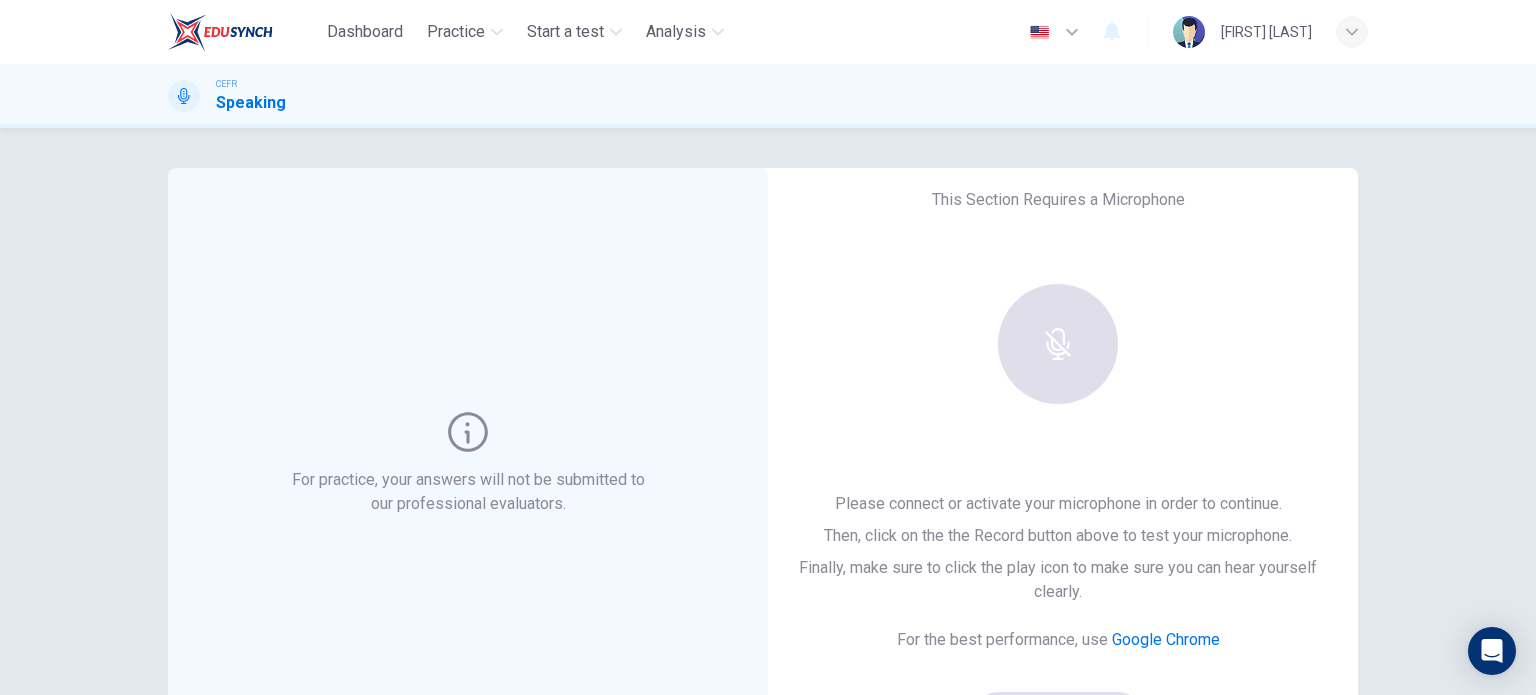 scroll, scrollTop: 0, scrollLeft: 0, axis: both 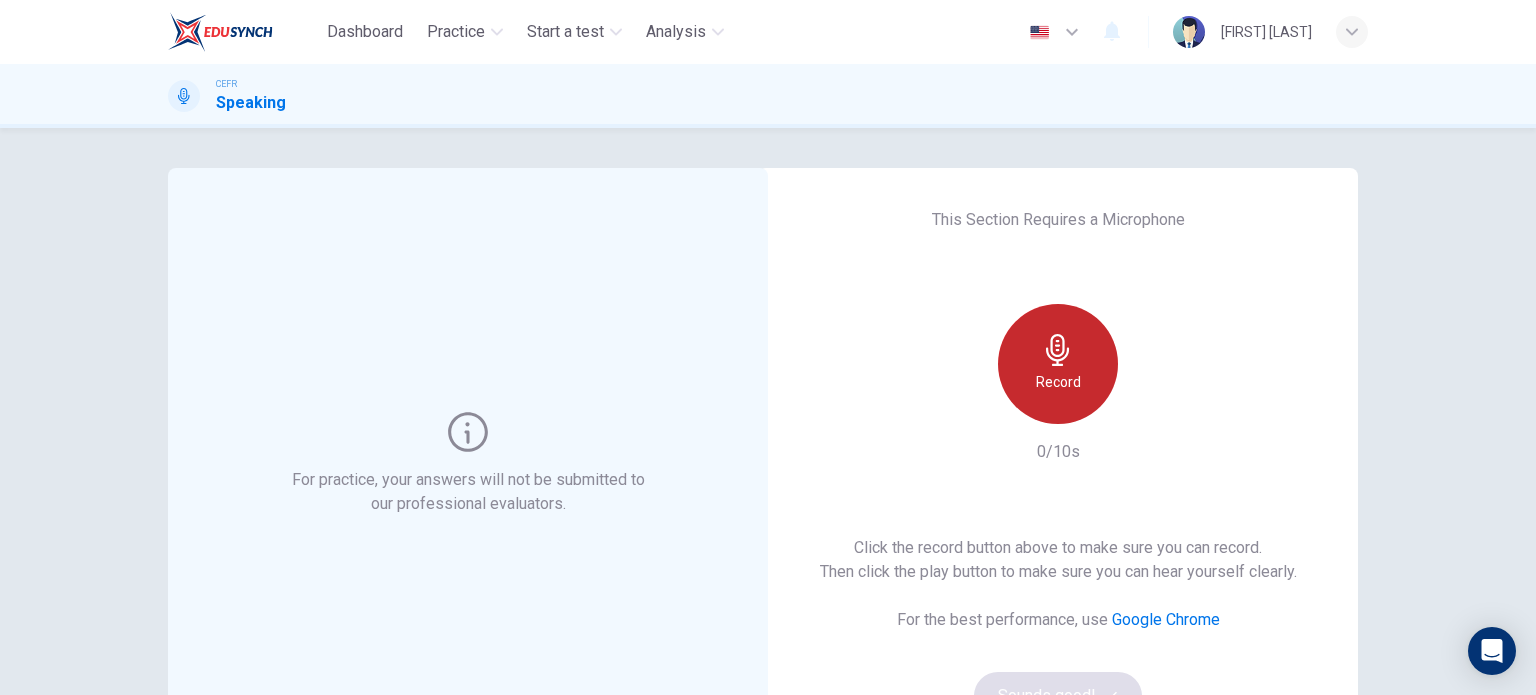 click at bounding box center (1058, 350) 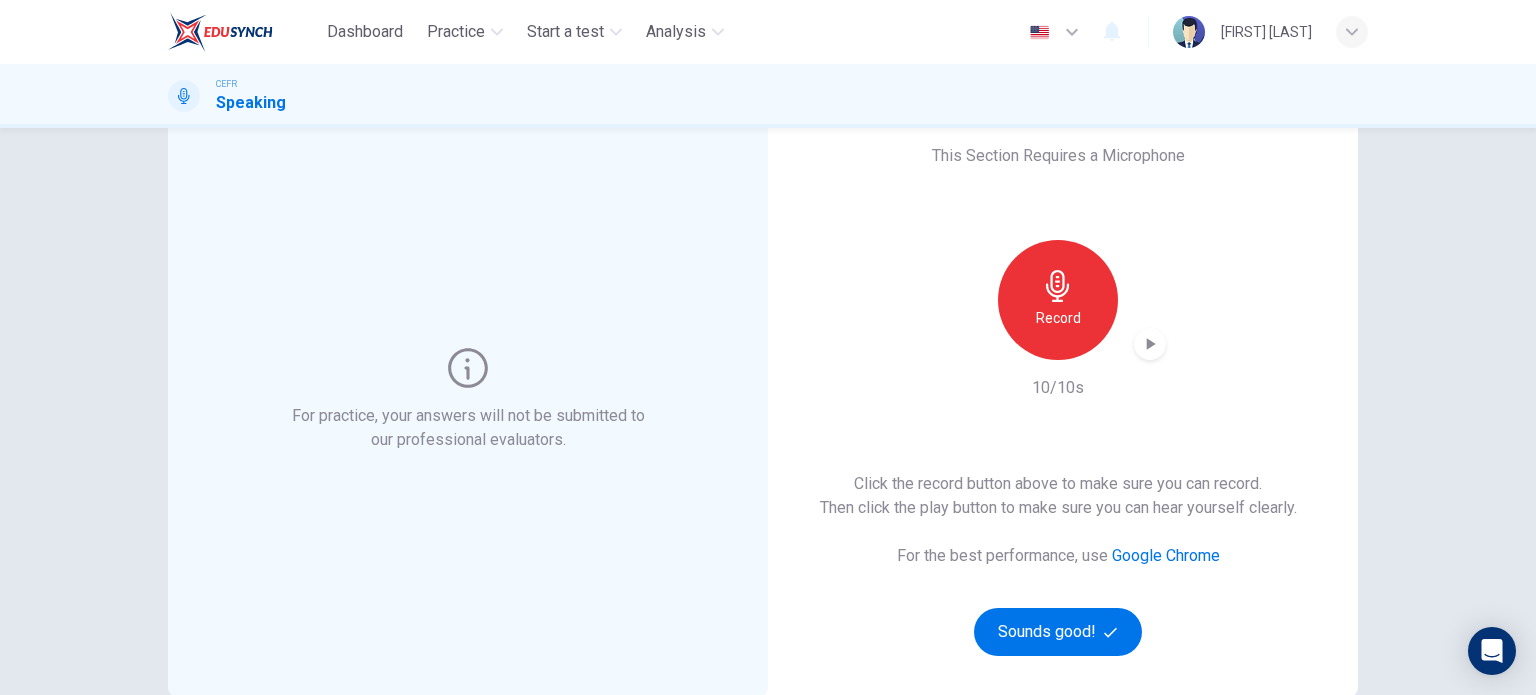 scroll, scrollTop: 100, scrollLeft: 0, axis: vertical 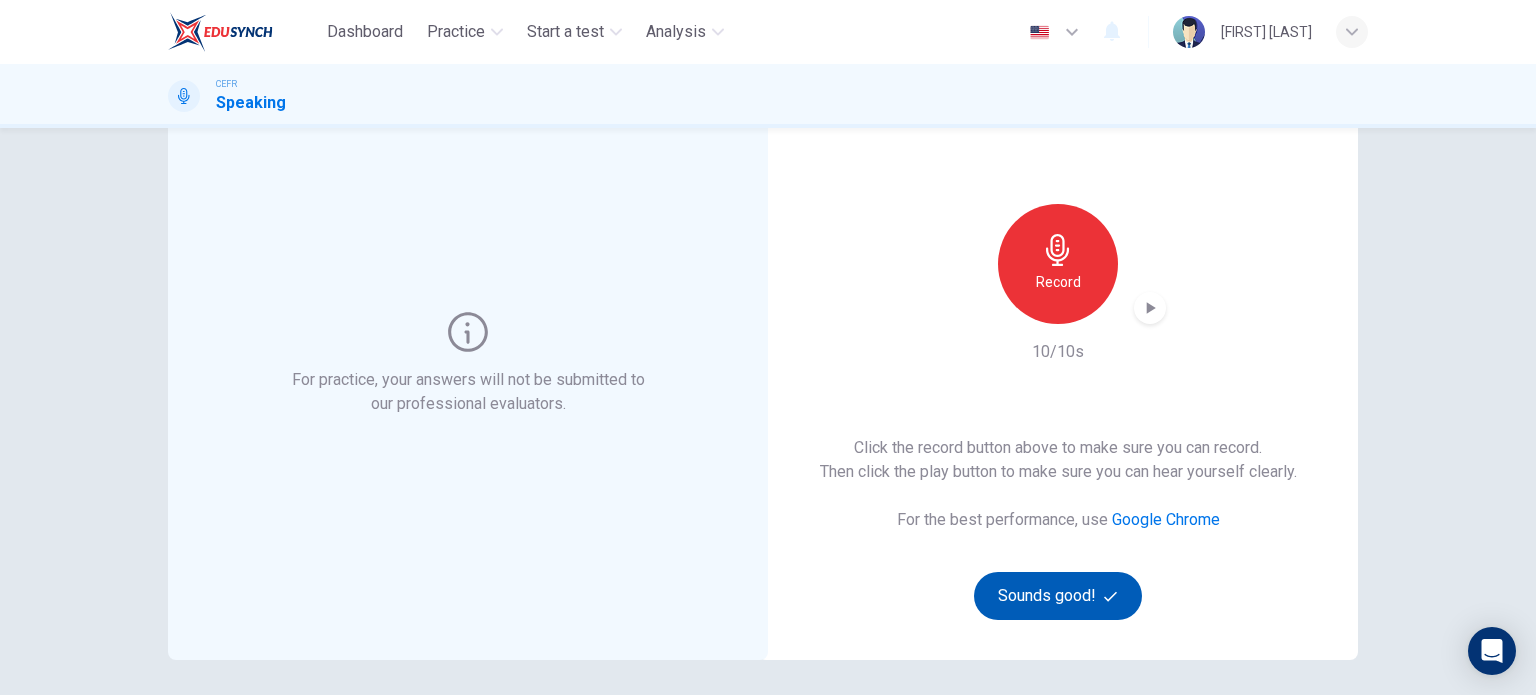 click on "Sounds good!" at bounding box center (1058, 596) 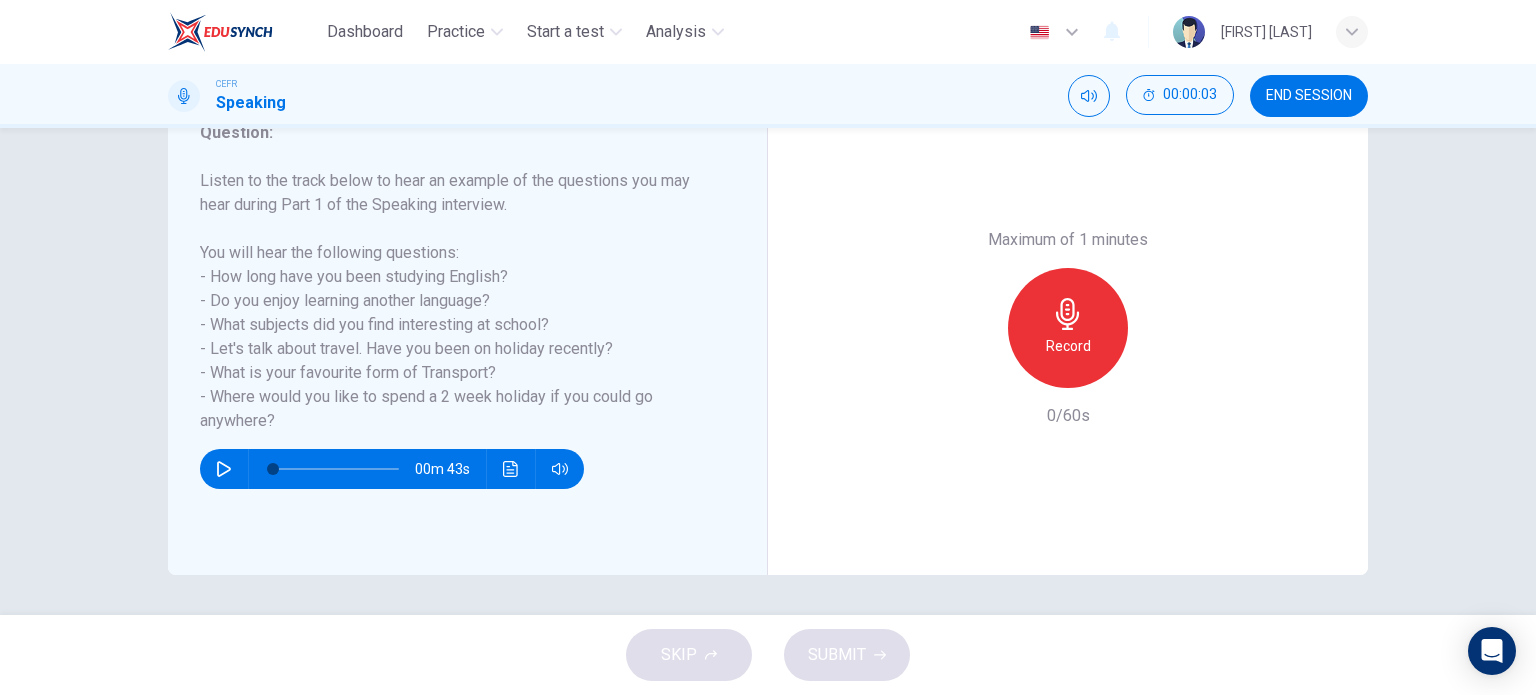 scroll, scrollTop: 188, scrollLeft: 0, axis: vertical 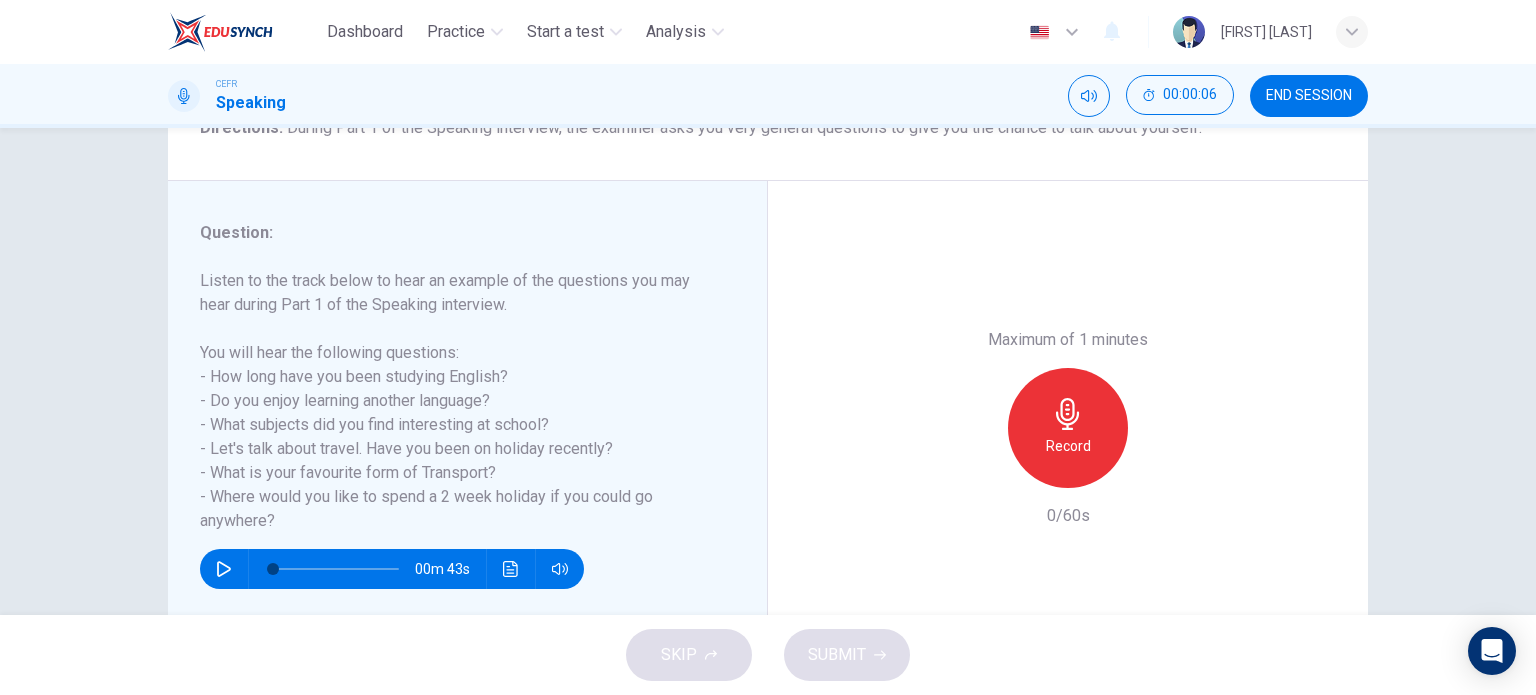 click at bounding box center [224, 569] 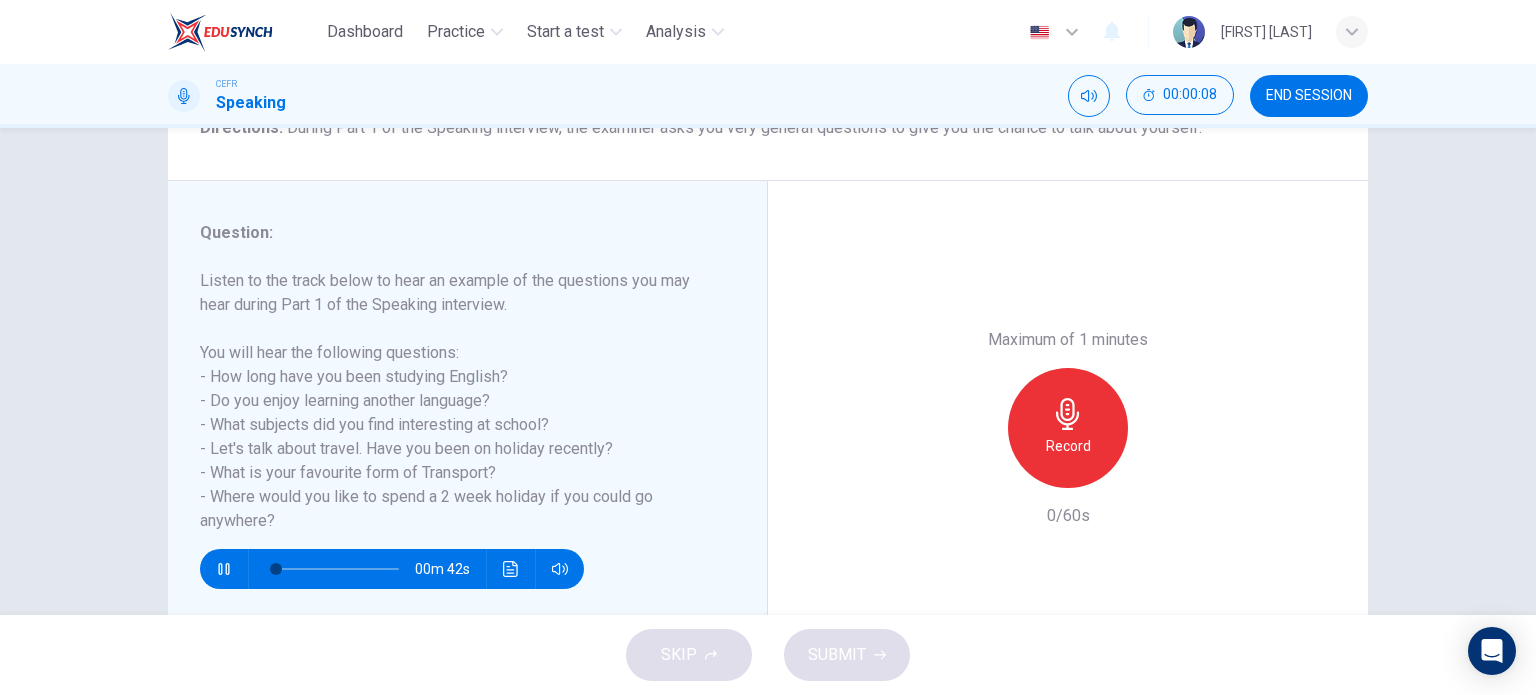 type 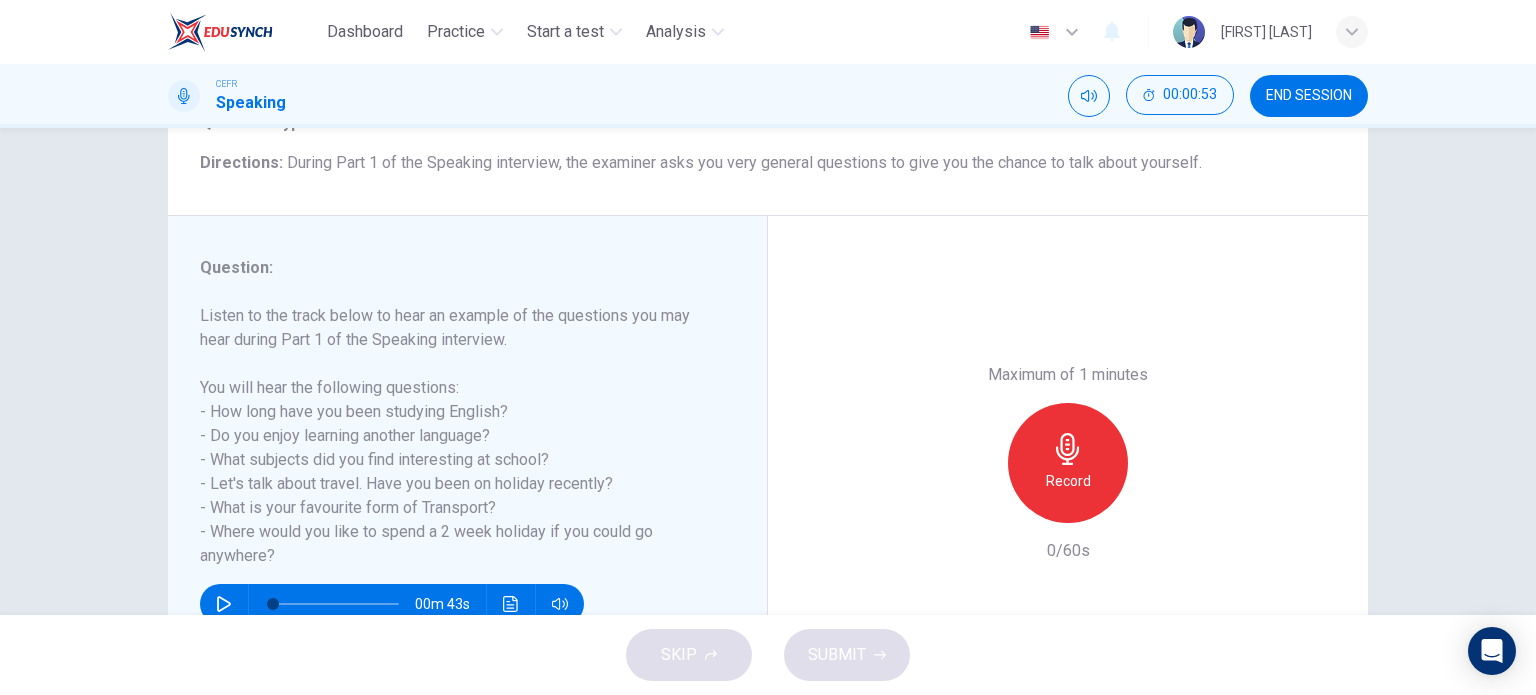 scroll, scrollTop: 200, scrollLeft: 0, axis: vertical 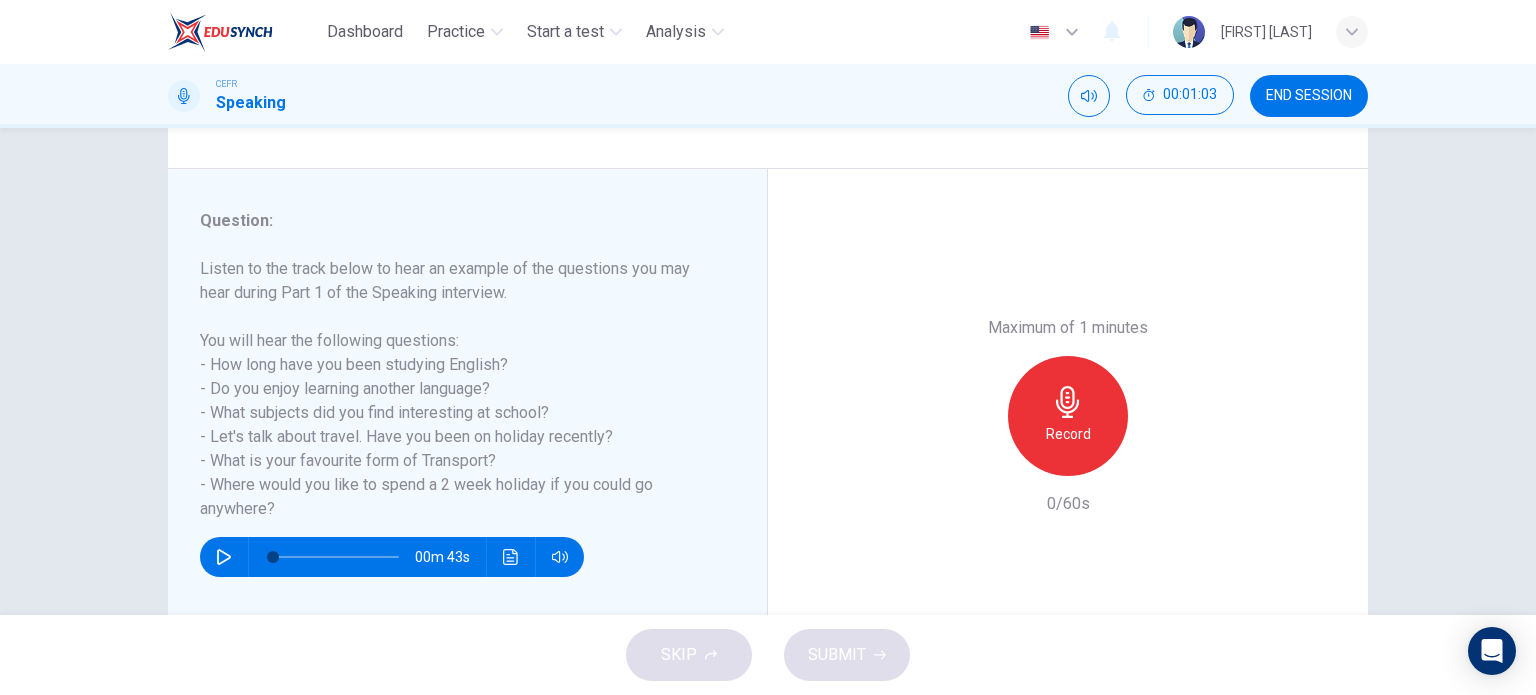 click on "END SESSION" at bounding box center (1309, 96) 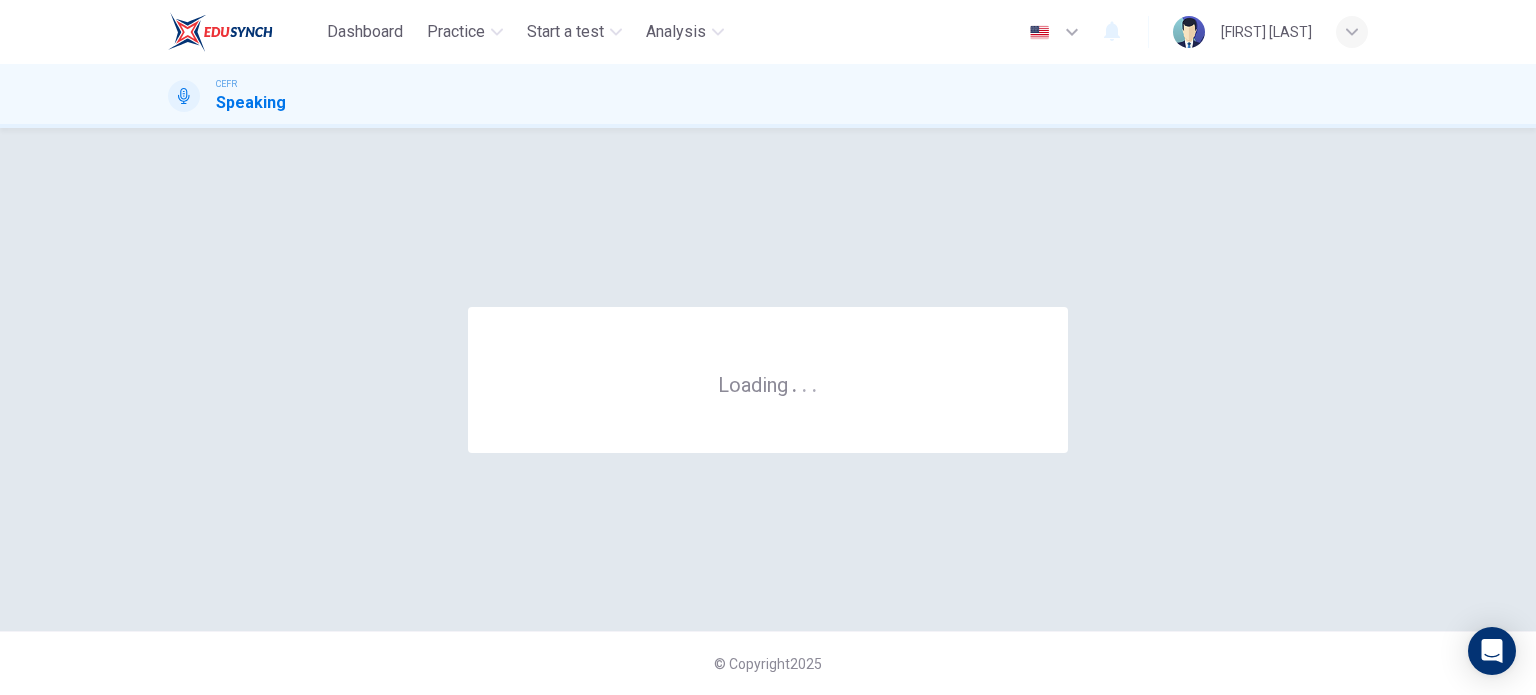 scroll, scrollTop: 0, scrollLeft: 0, axis: both 